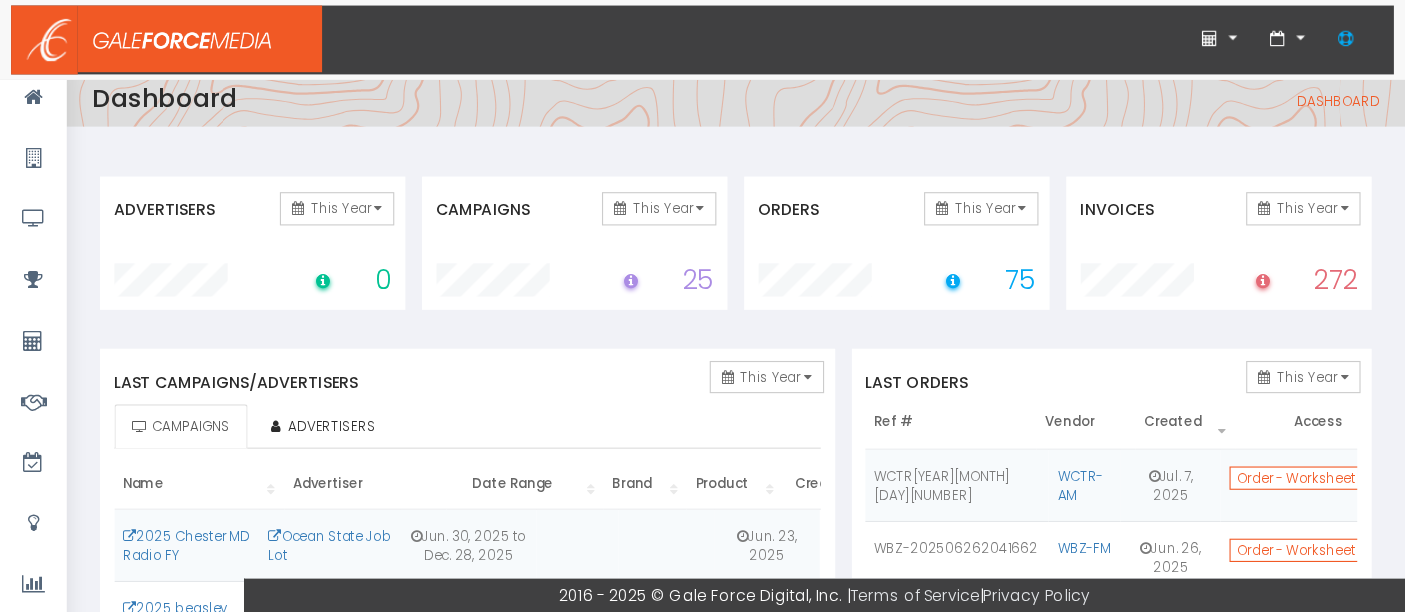 scroll, scrollTop: 0, scrollLeft: 0, axis: both 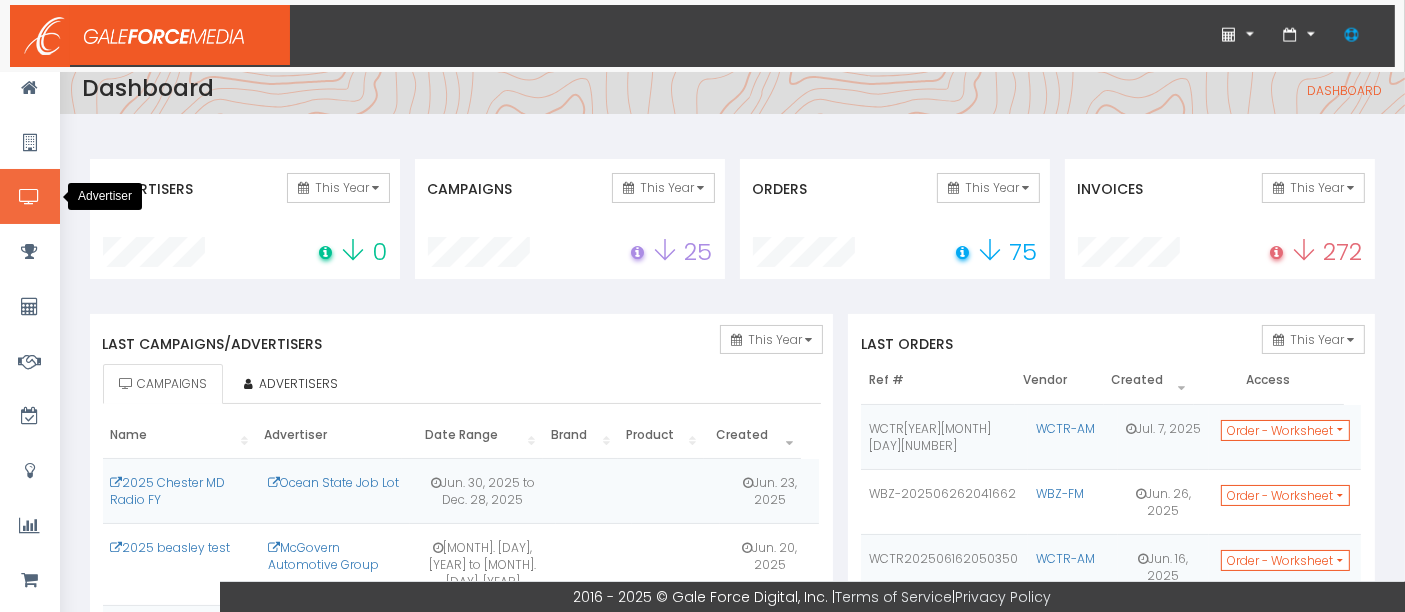click at bounding box center [30, 196] 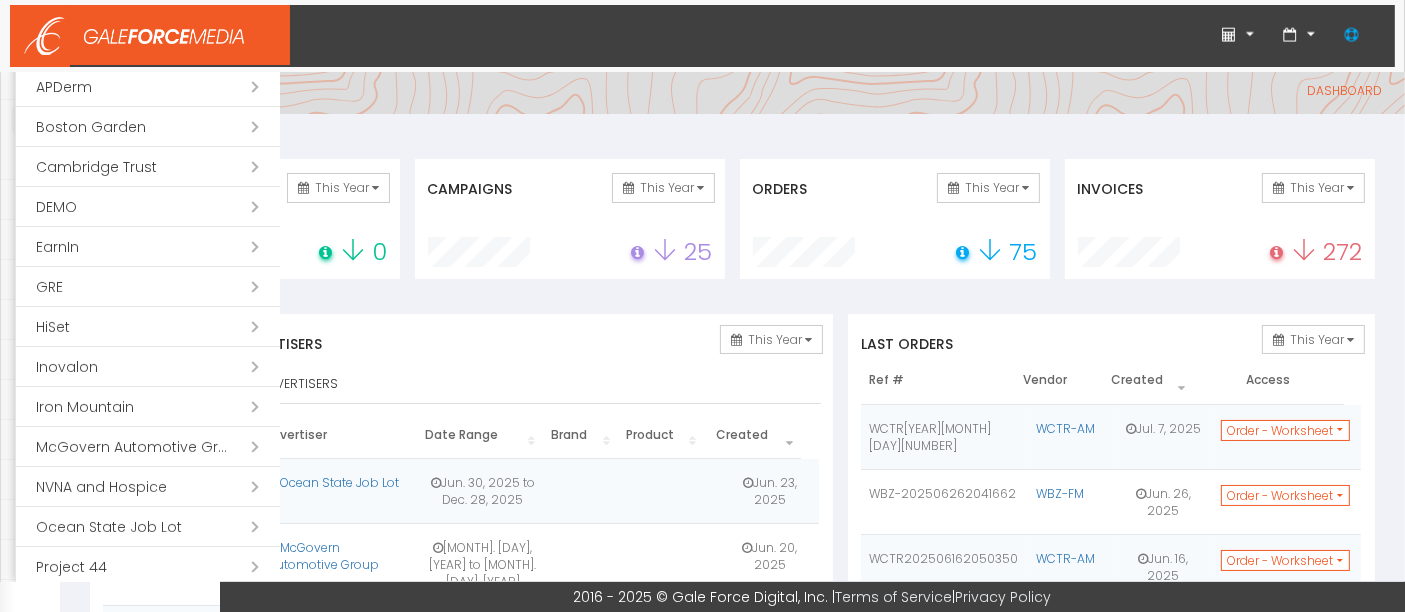scroll, scrollTop: 333, scrollLeft: 0, axis: vertical 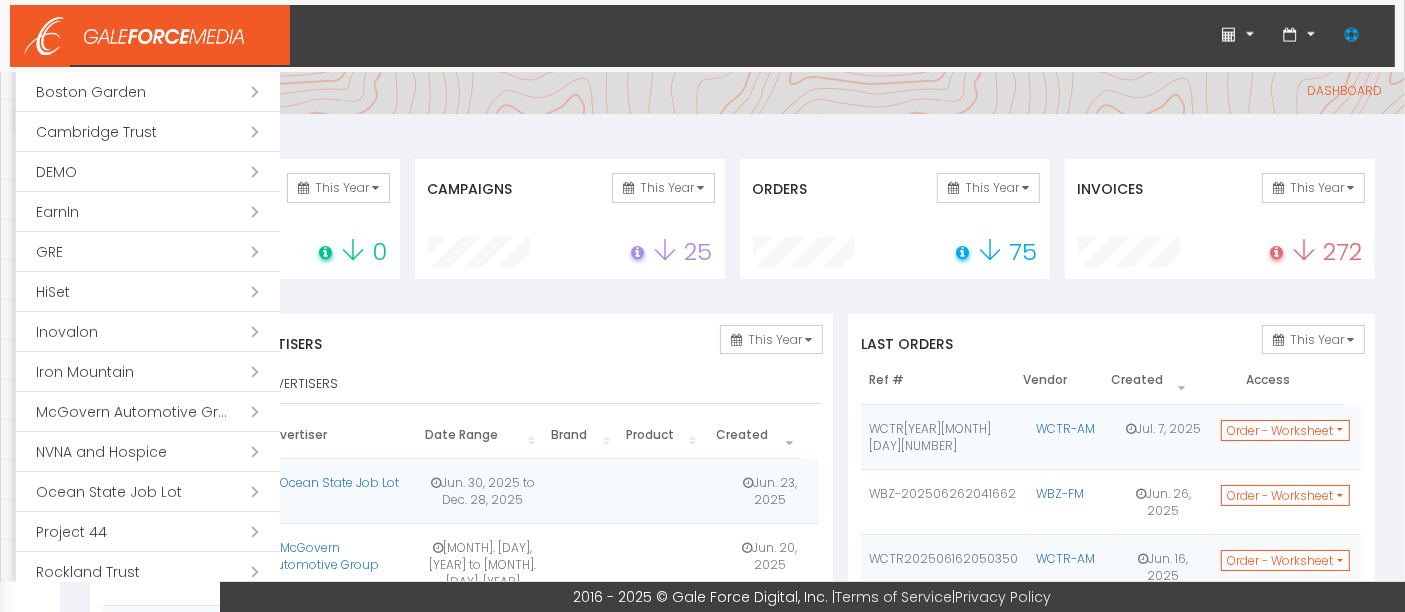 click on "Open submenu (  Rockland Trust )" at bounding box center (148, 572) 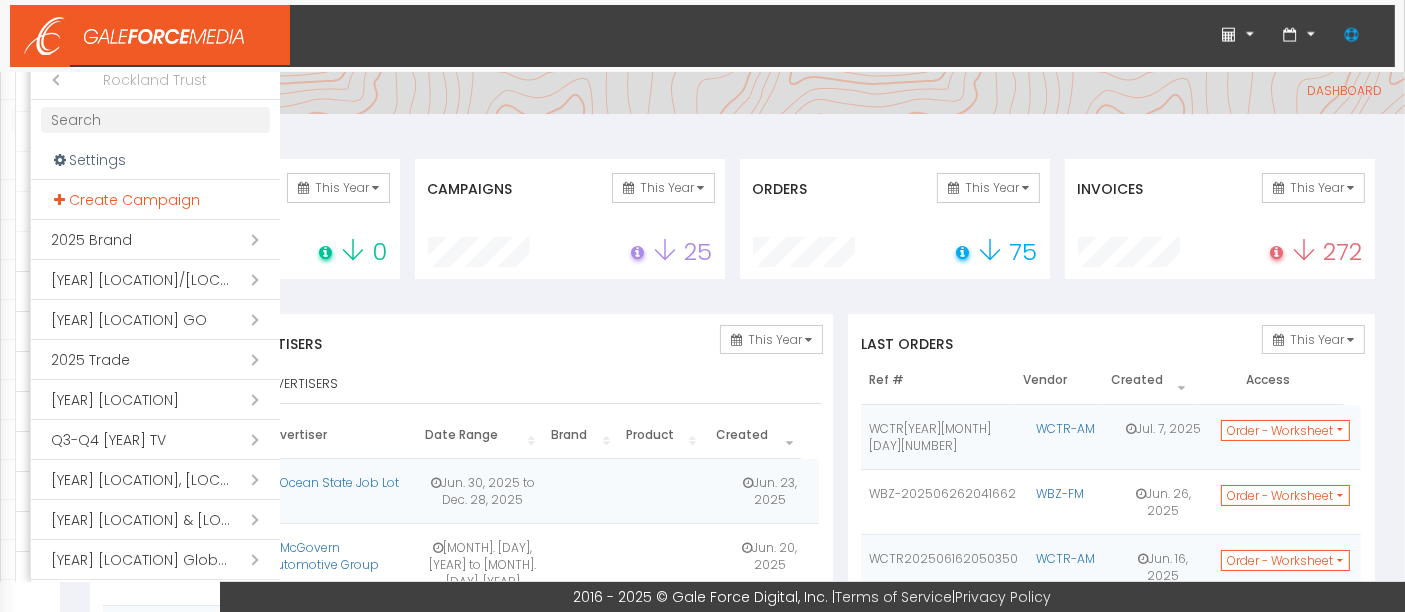 click on "Create Campaign" at bounding box center (155, 200) 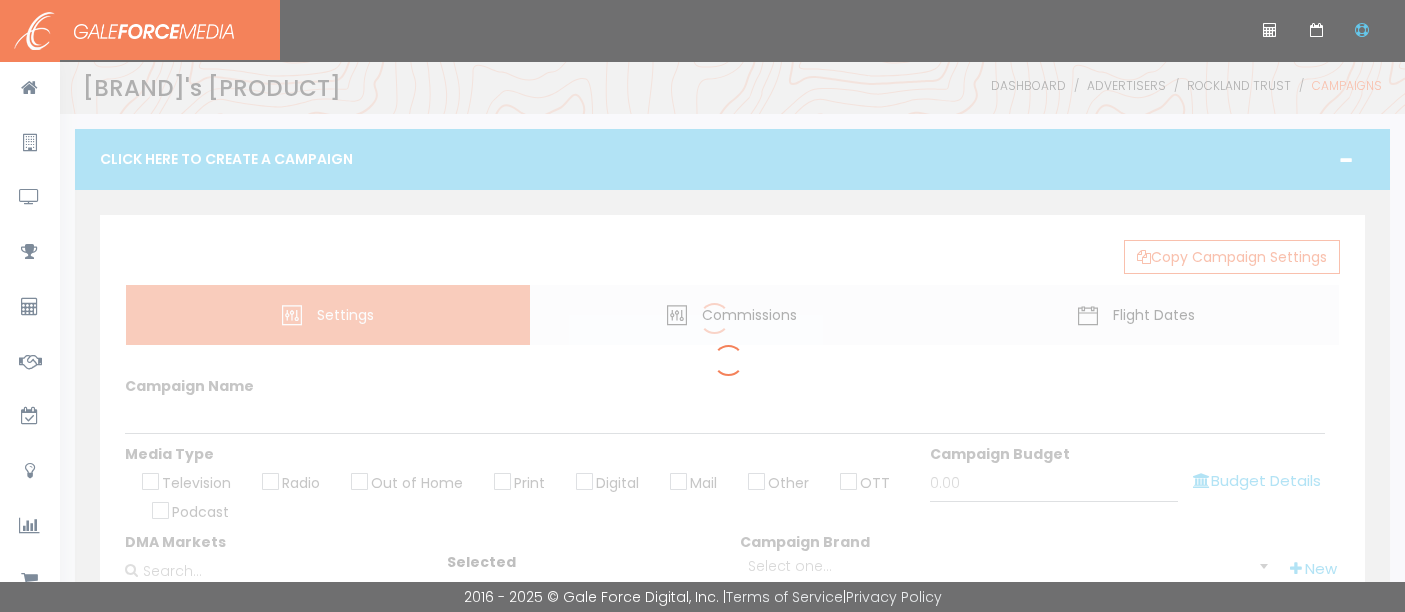 scroll, scrollTop: 0, scrollLeft: 0, axis: both 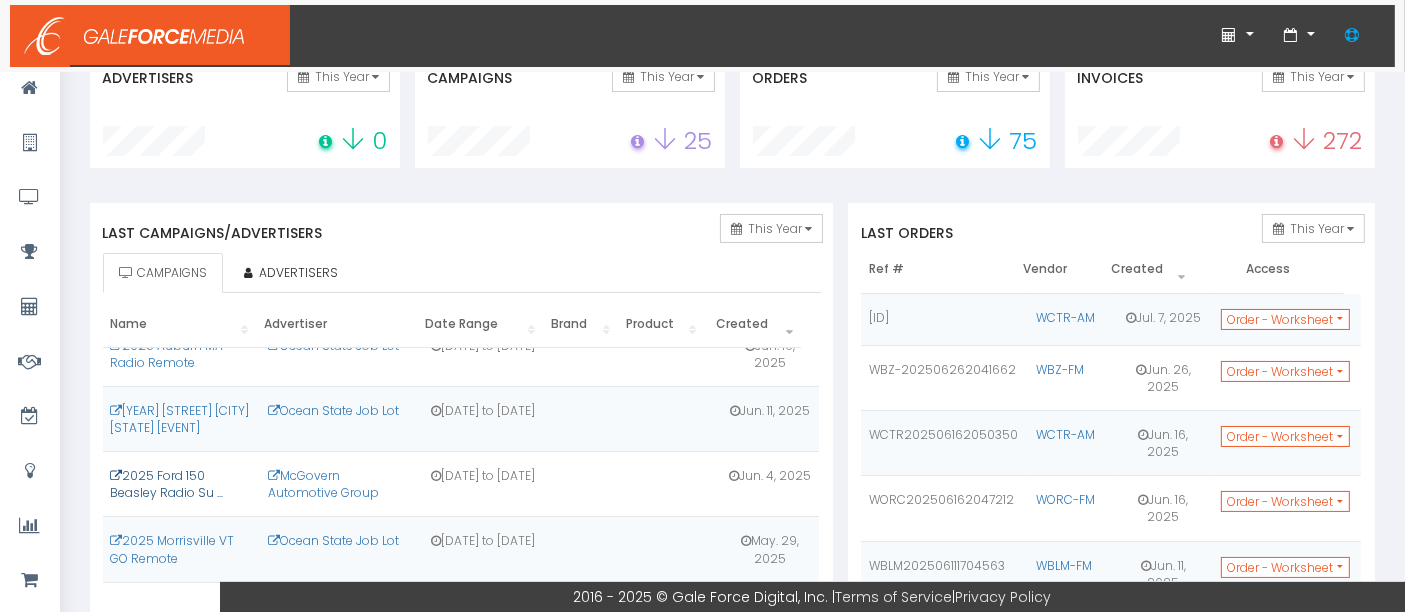 click on "2025 Ford 150 Beasley Radio Su ..." at bounding box center [167, 484] 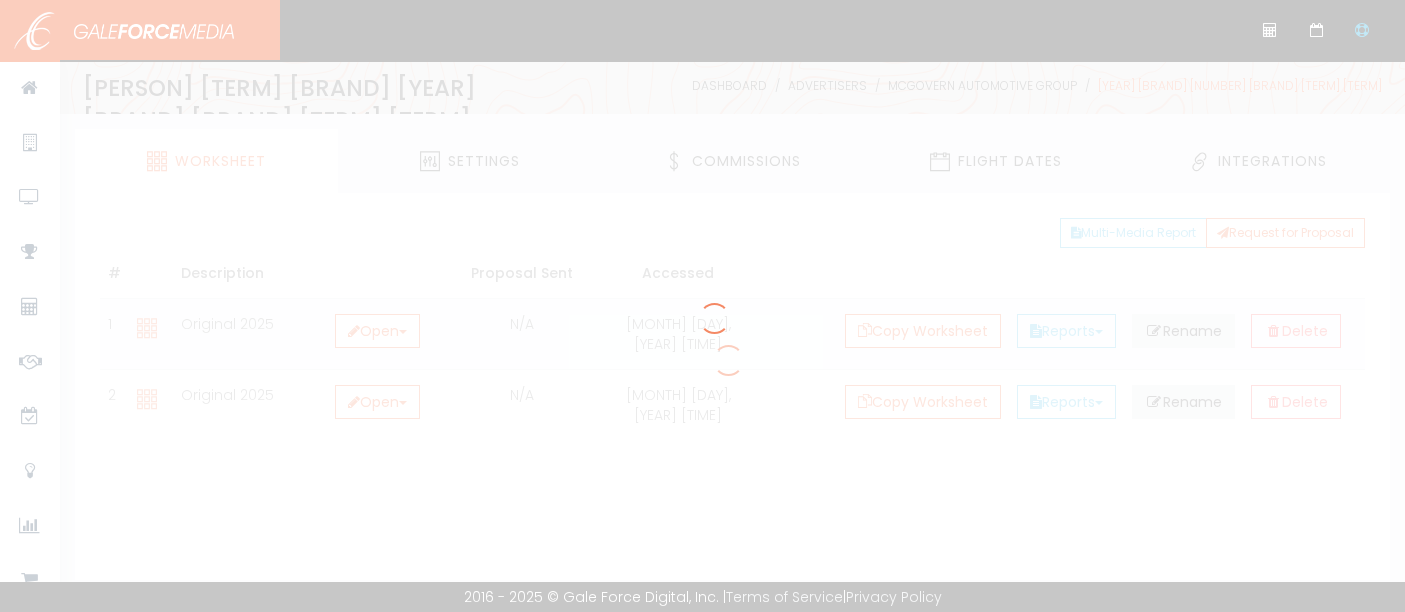 scroll, scrollTop: 0, scrollLeft: 0, axis: both 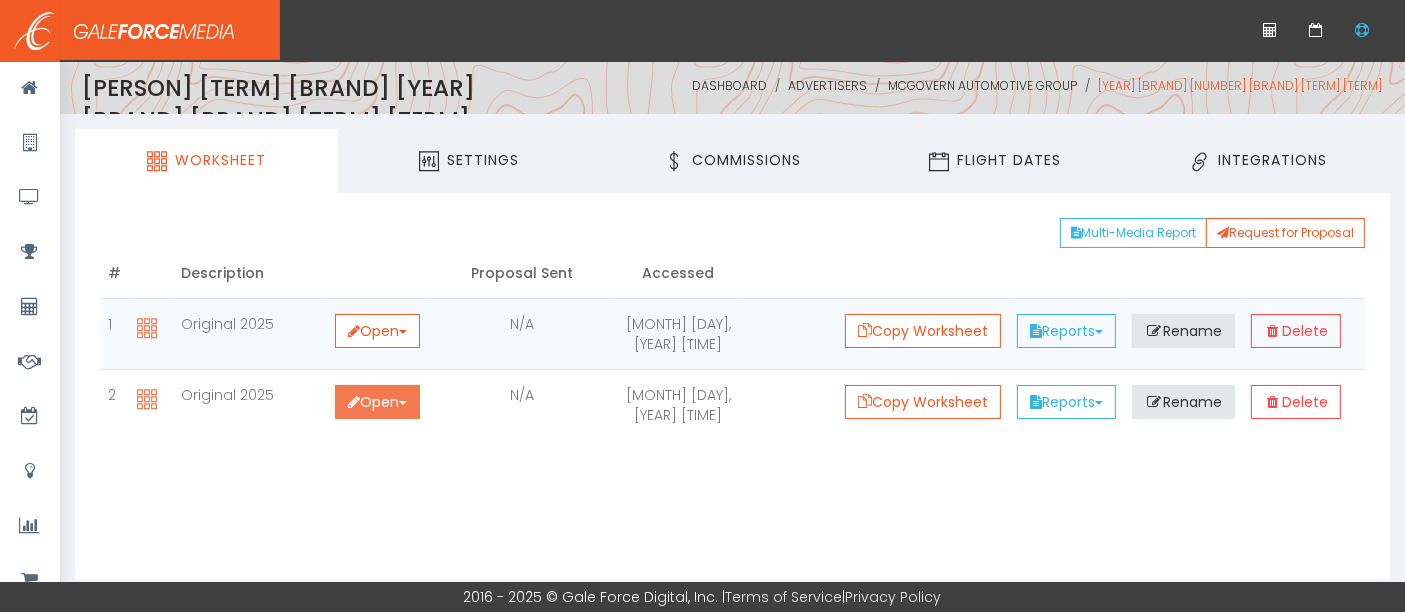 click on "Open
Toggle Dropdown" at bounding box center [377, 402] 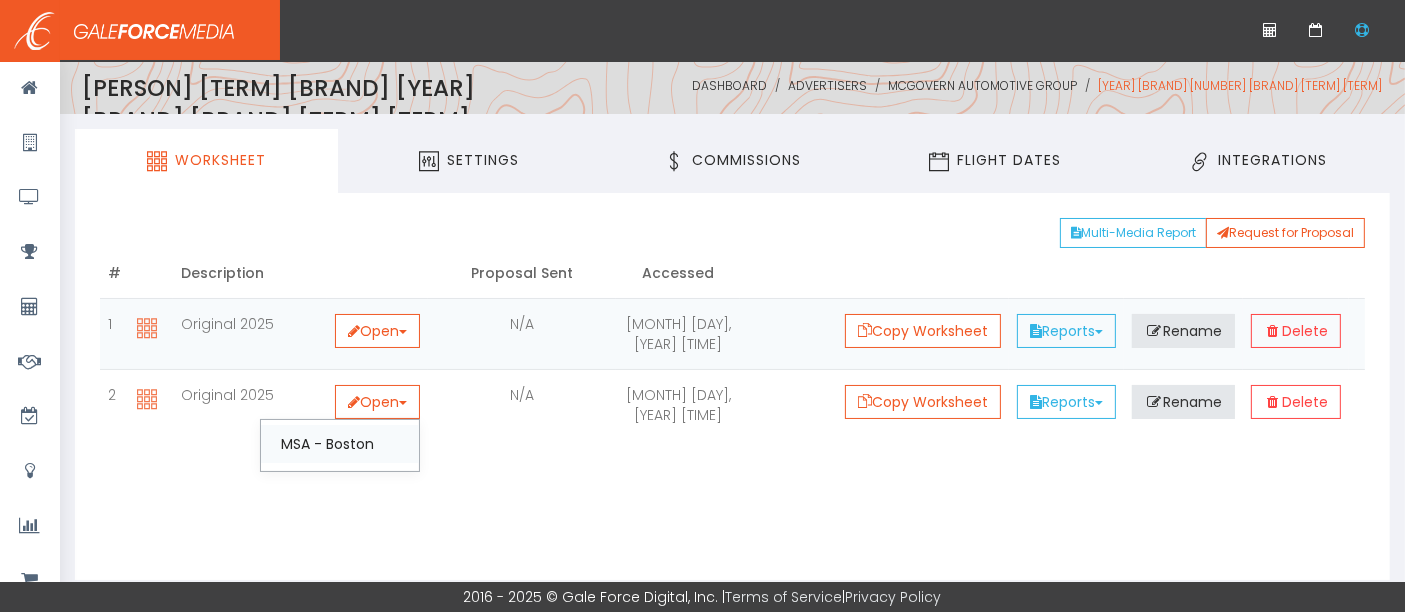 click on "MSA - Boston" at bounding box center (340, 444) 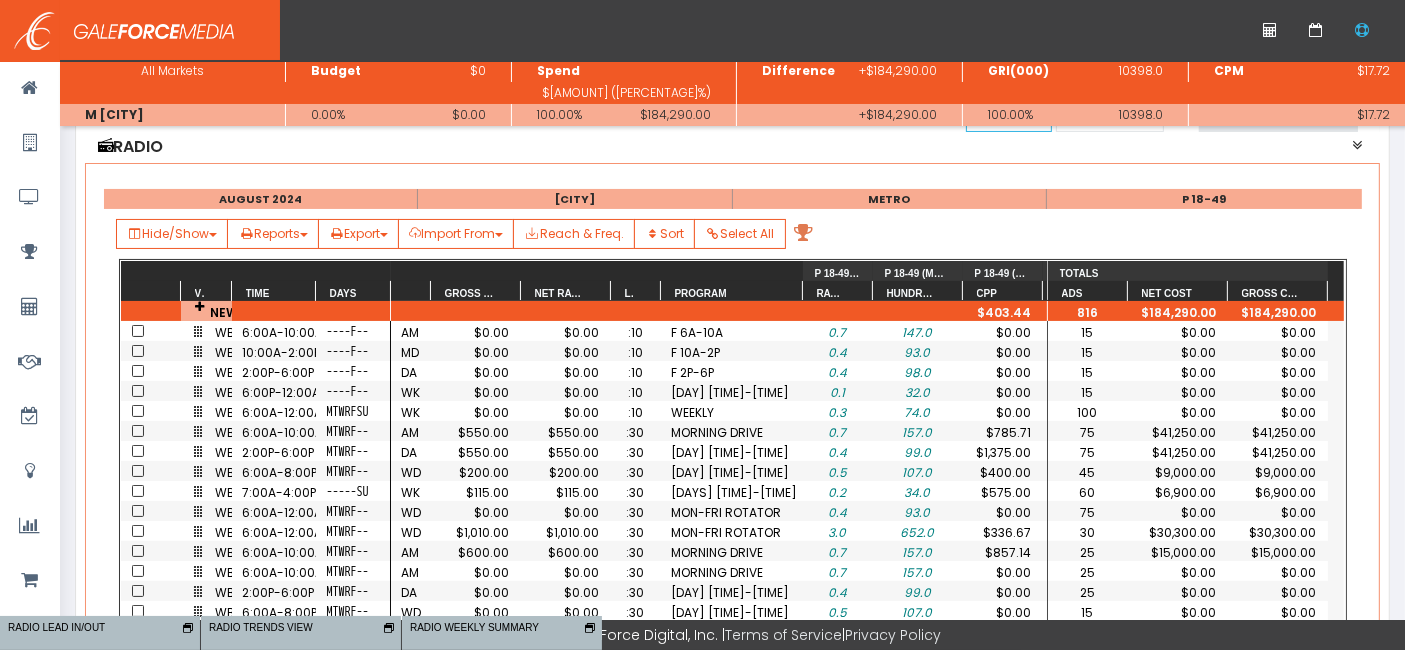 scroll, scrollTop: 333, scrollLeft: 0, axis: vertical 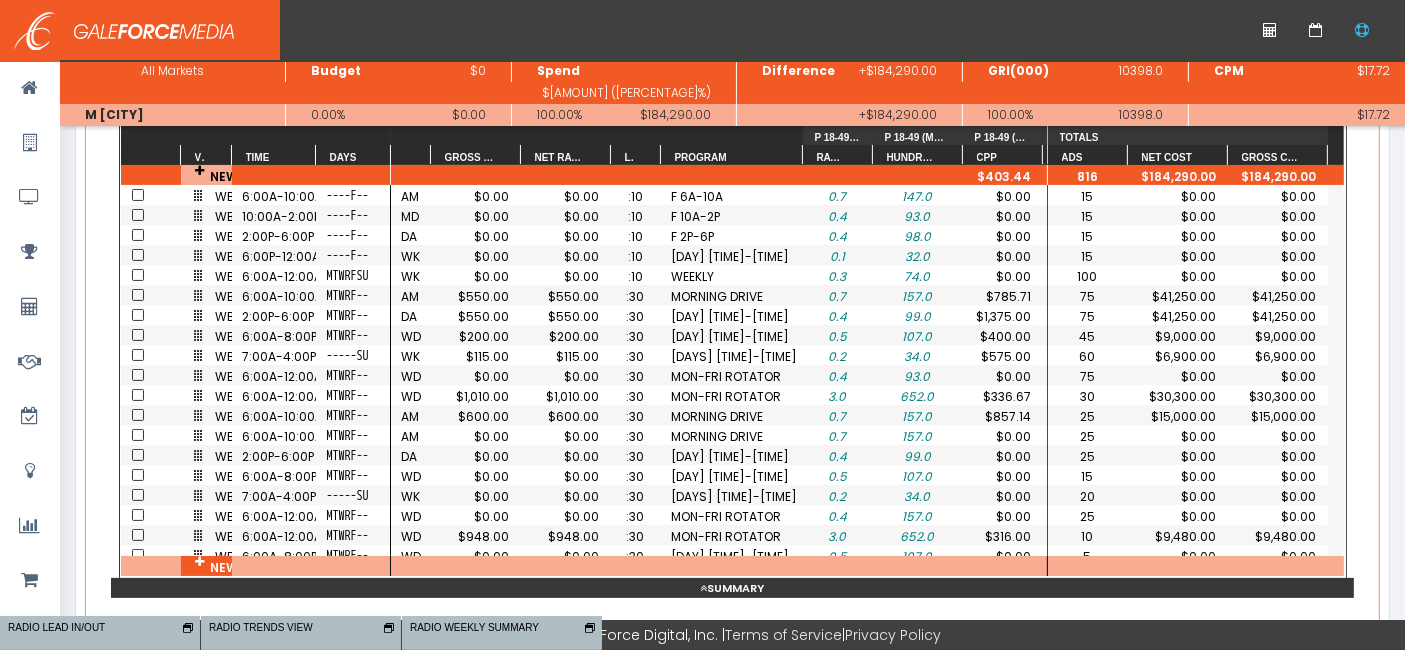 click on "Hide/Show" at bounding box center (172, 98) 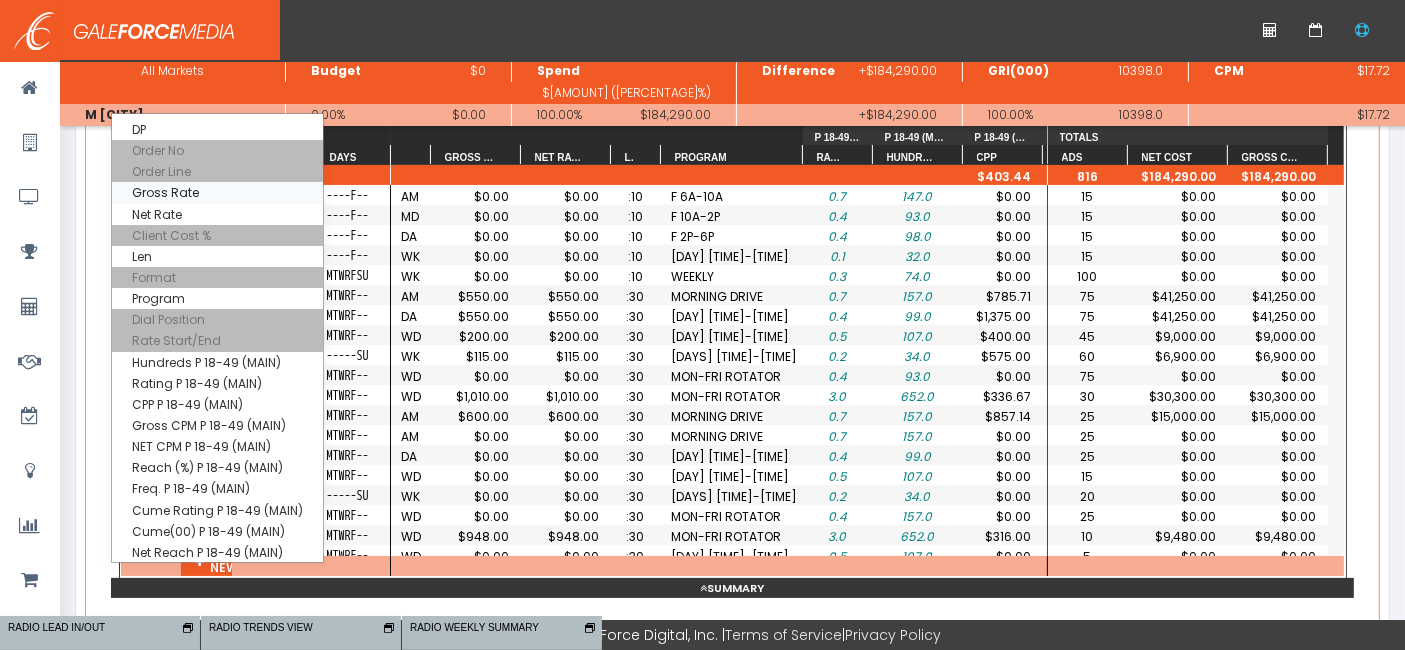 click on "Gross Rate" at bounding box center (217, 129) 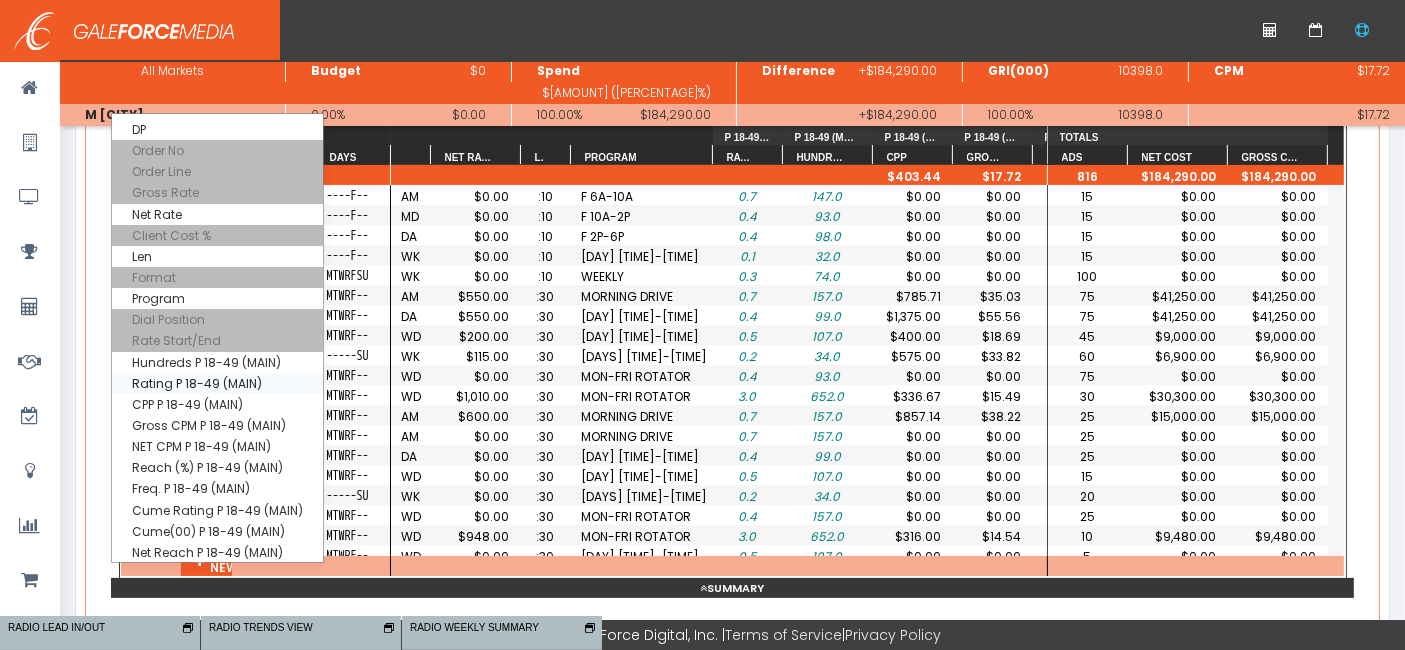 click on "Rating P 18-49 (MAIN)" at bounding box center [217, 129] 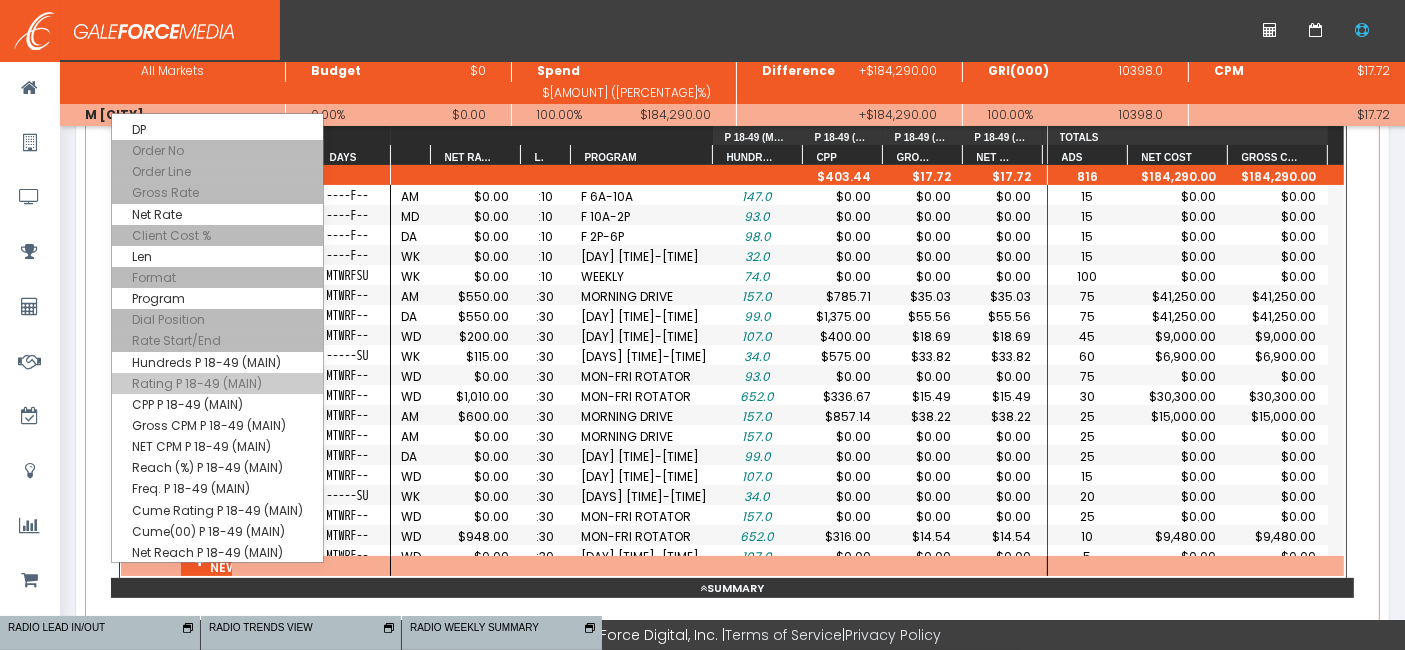 click on "Rating P 18-49 (MAIN)" at bounding box center [217, 150] 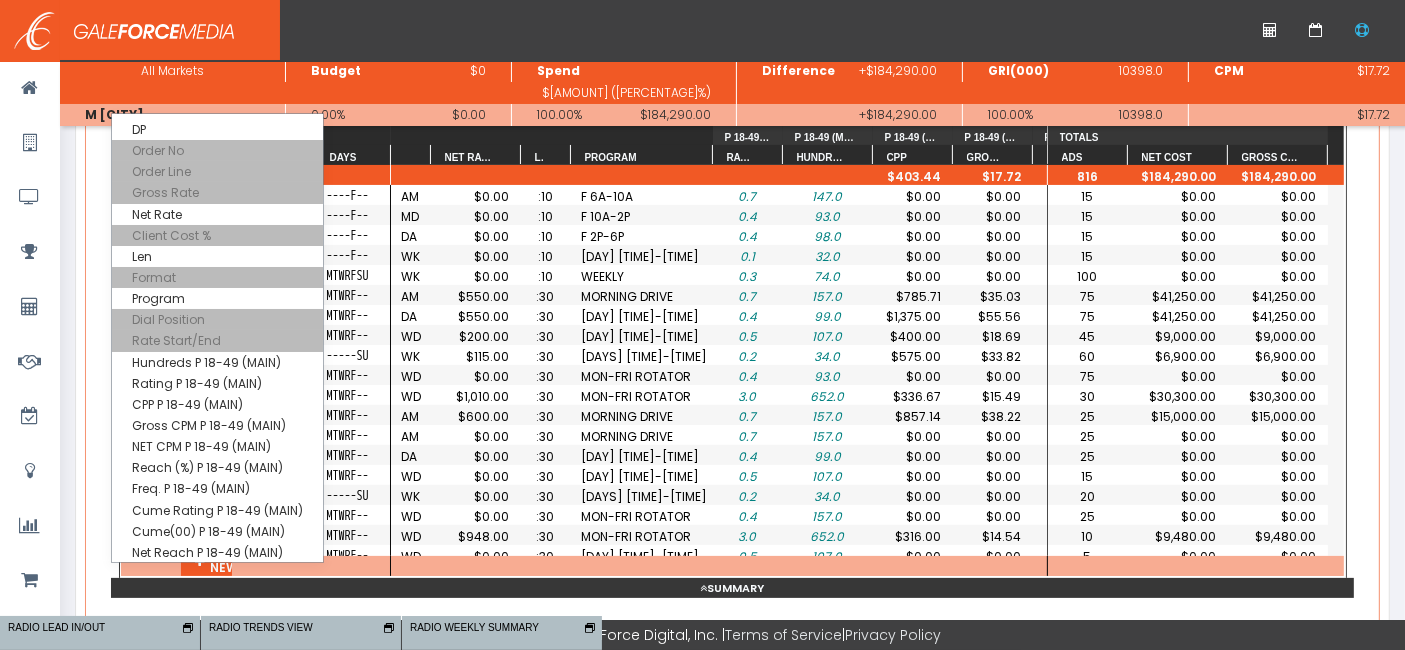 click on "0.2" at bounding box center (748, 356) 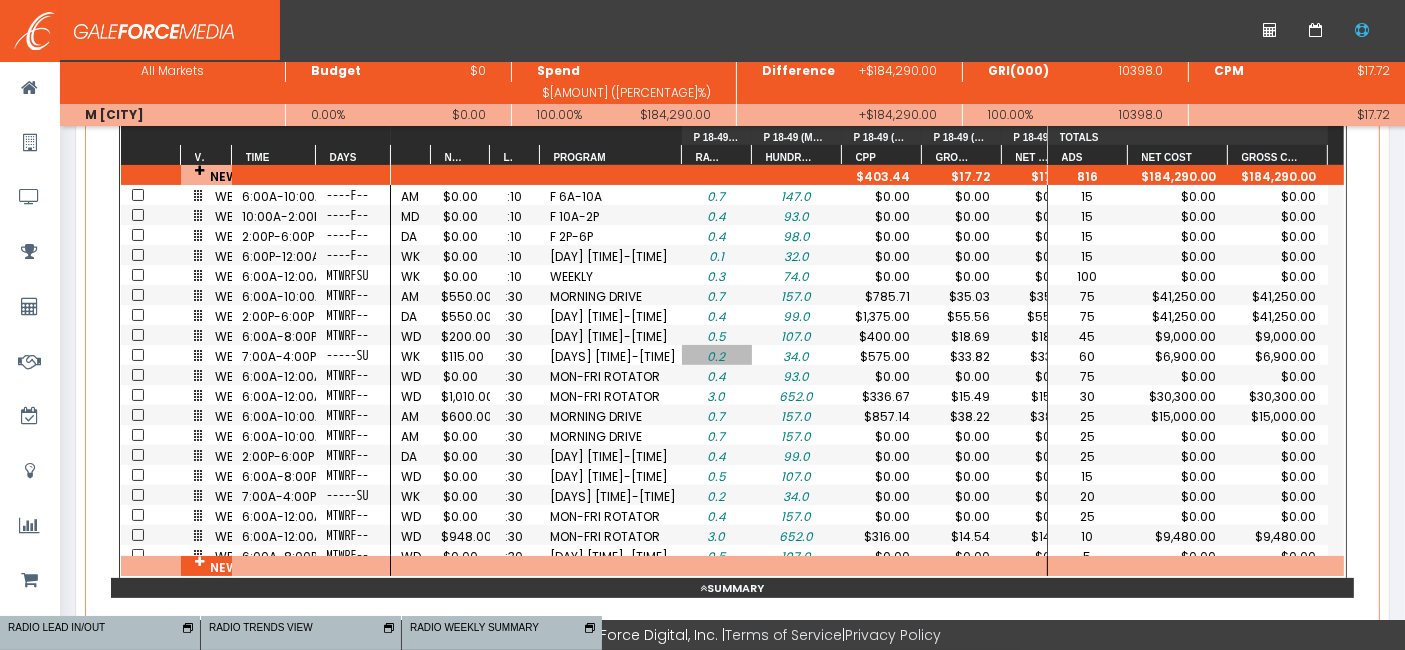 drag, startPoint x: 514, startPoint y: 151, endPoint x: 483, endPoint y: 151, distance: 31 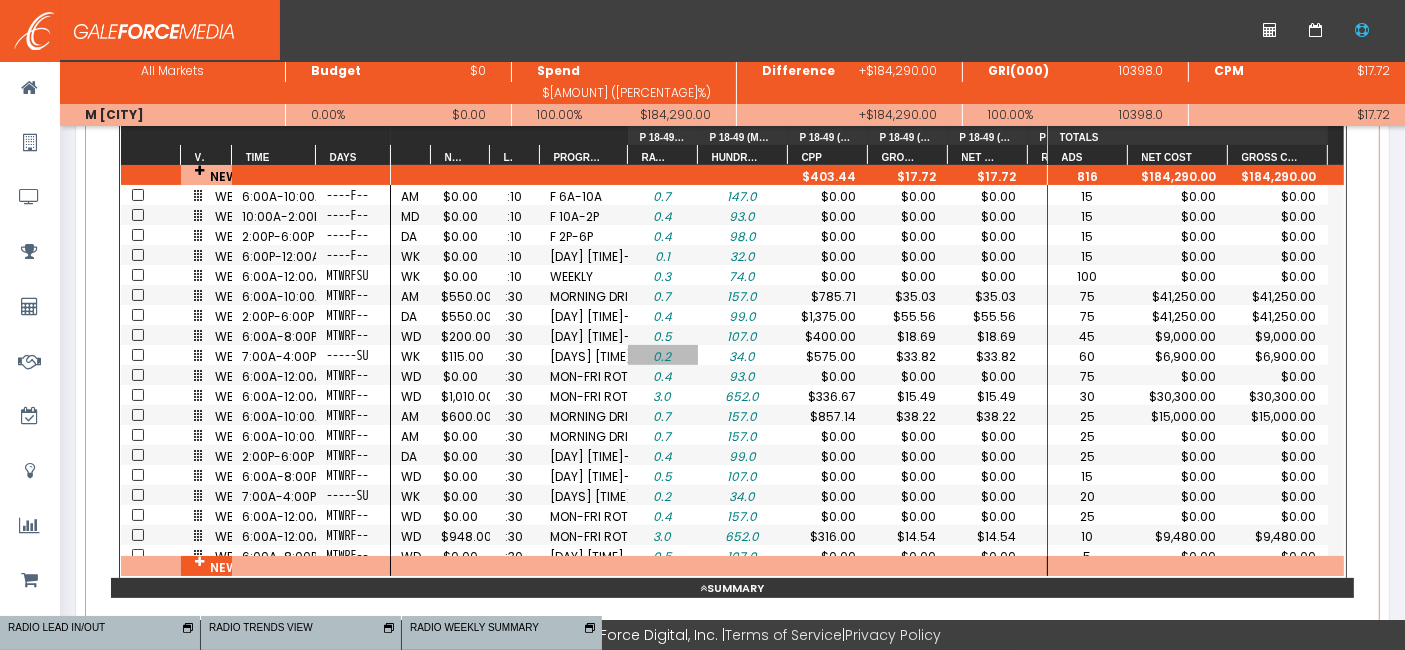 drag, startPoint x: 680, startPoint y: 155, endPoint x: 626, endPoint y: 156, distance: 54.00926 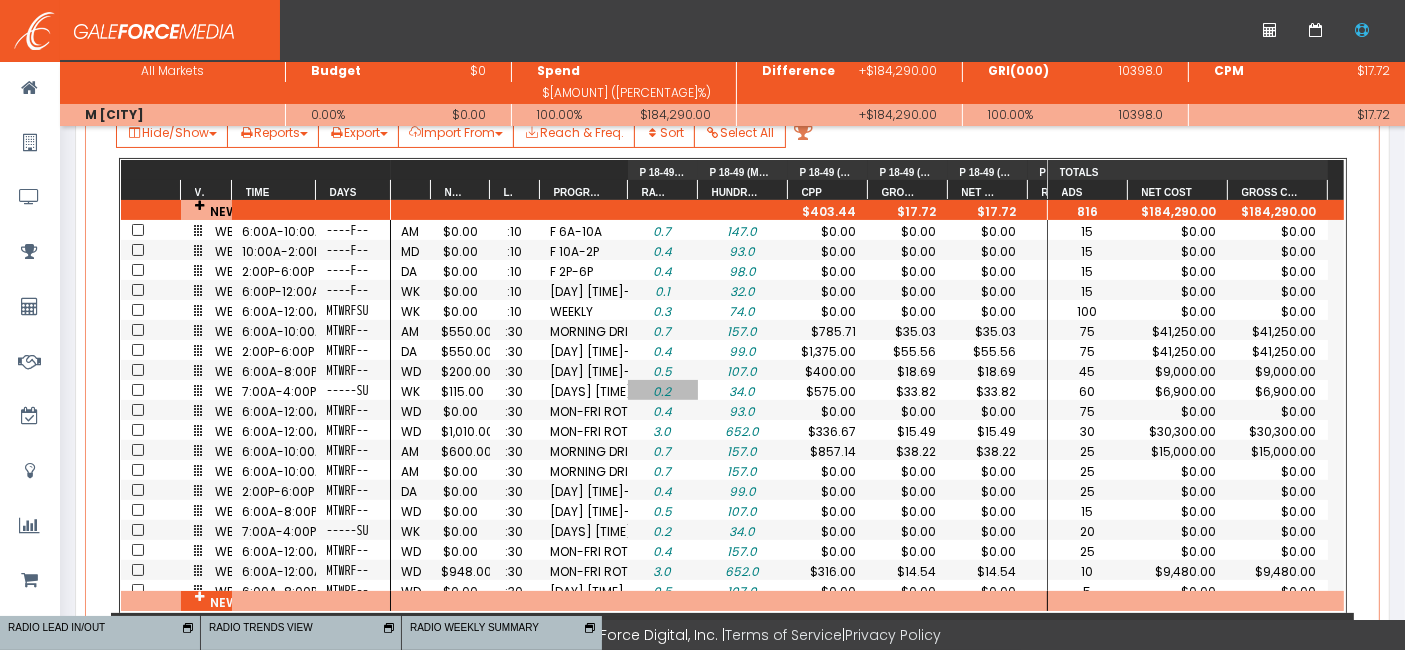 scroll, scrollTop: 333, scrollLeft: 0, axis: vertical 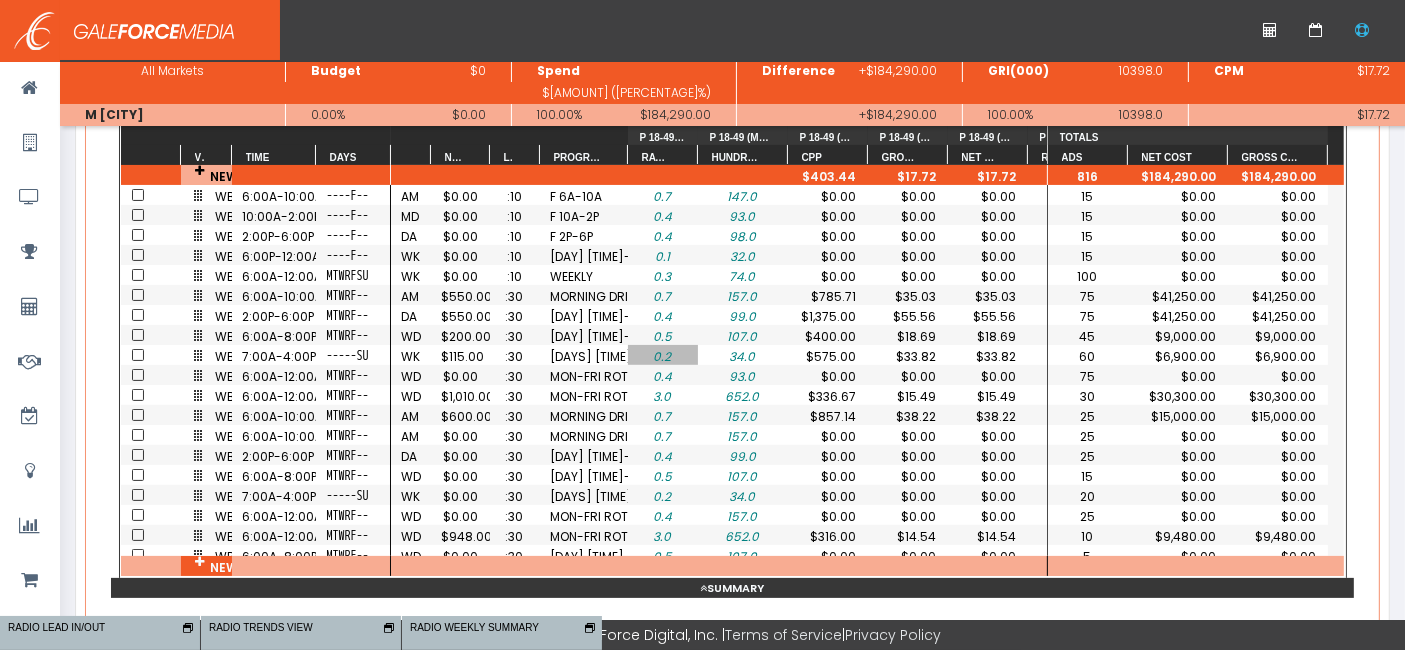 click on "Hide/Show" at bounding box center (172, 98) 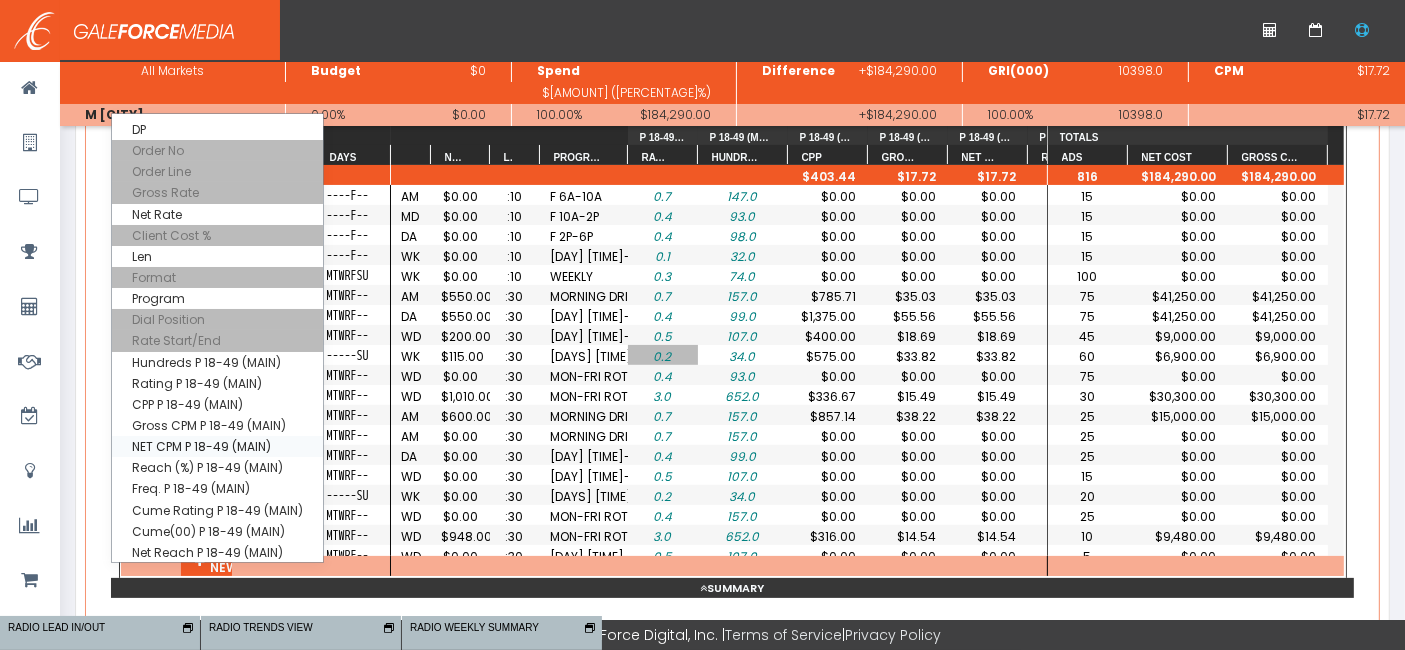 click on "NET CPM P 18-49 (MAIN)" at bounding box center (217, 129) 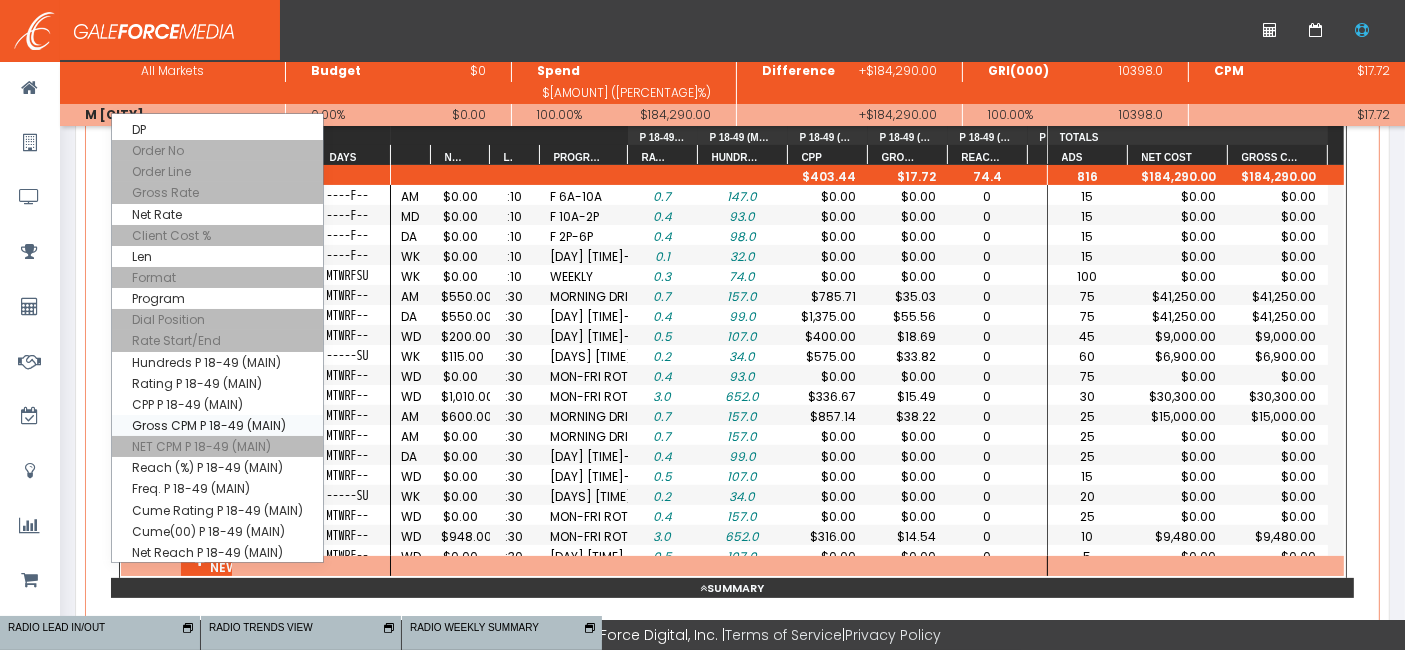 click on "Gross CPM P 18-49 (MAIN)" at bounding box center [217, 129] 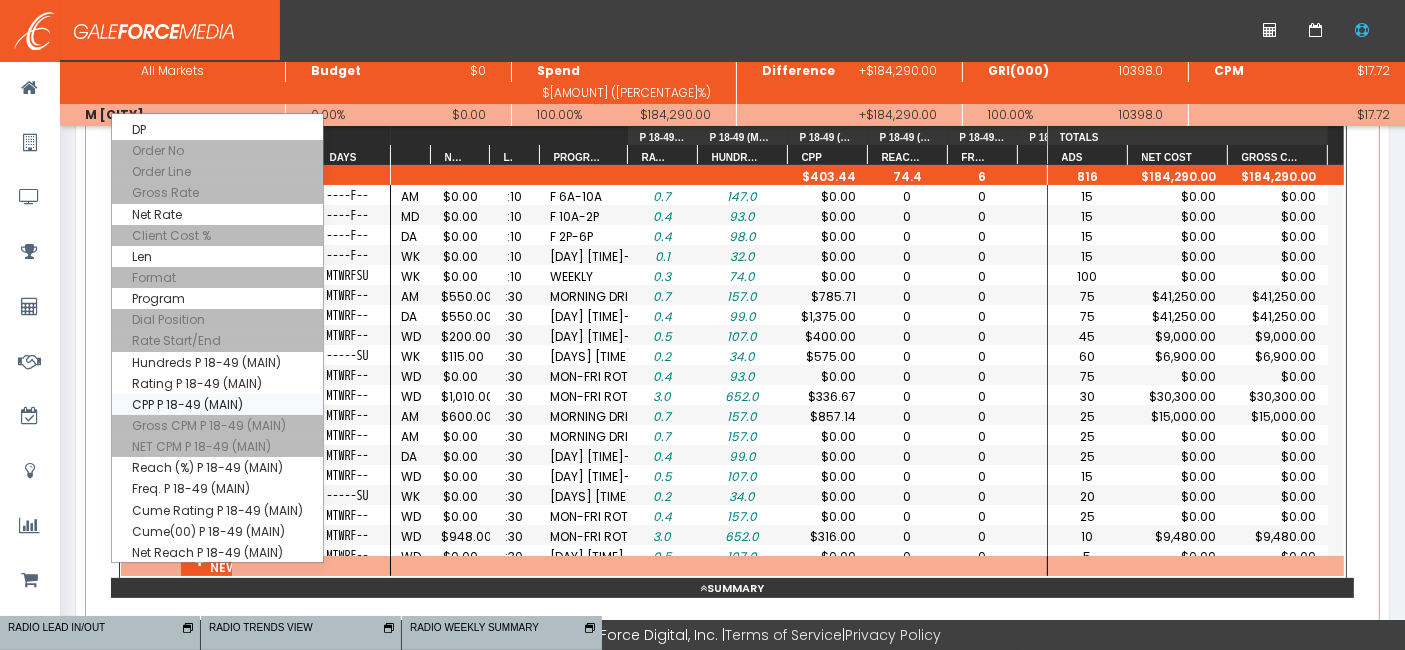 click on "CPP P 18-49 (MAIN)" at bounding box center (217, 129) 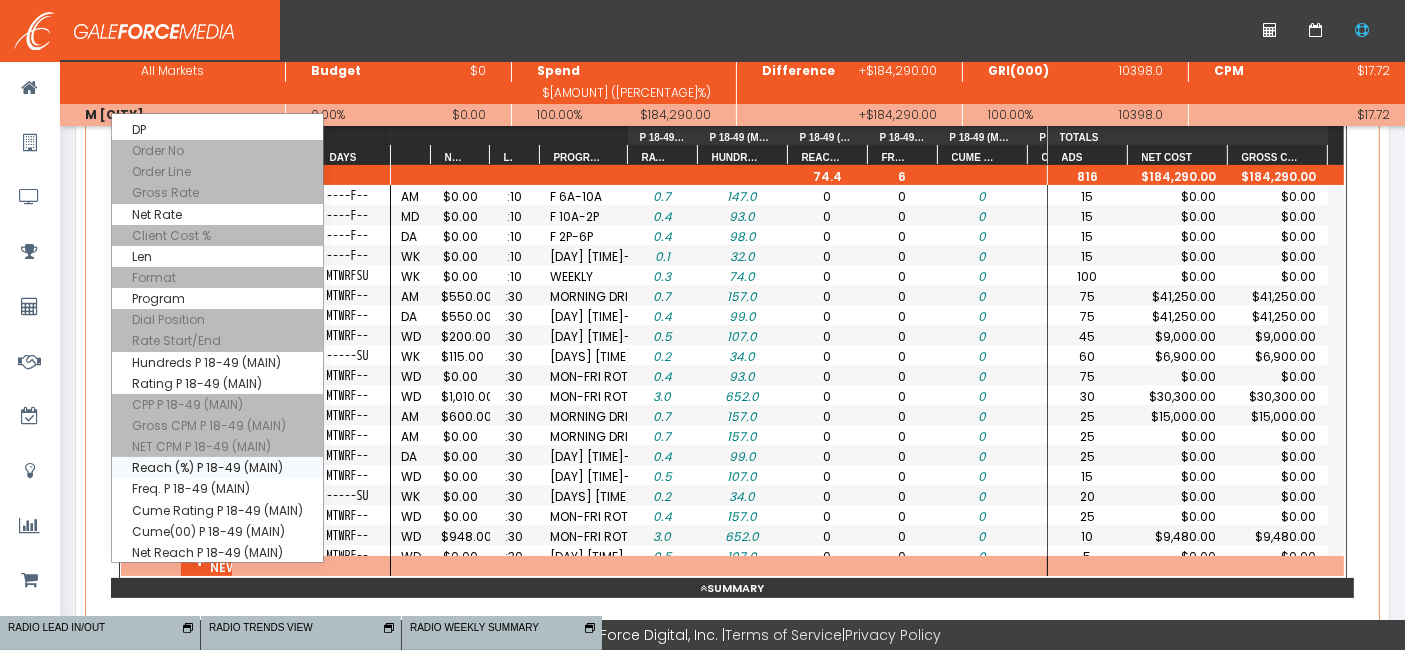 click on "Reach (%) P 18-49 (MAIN)" at bounding box center (217, 129) 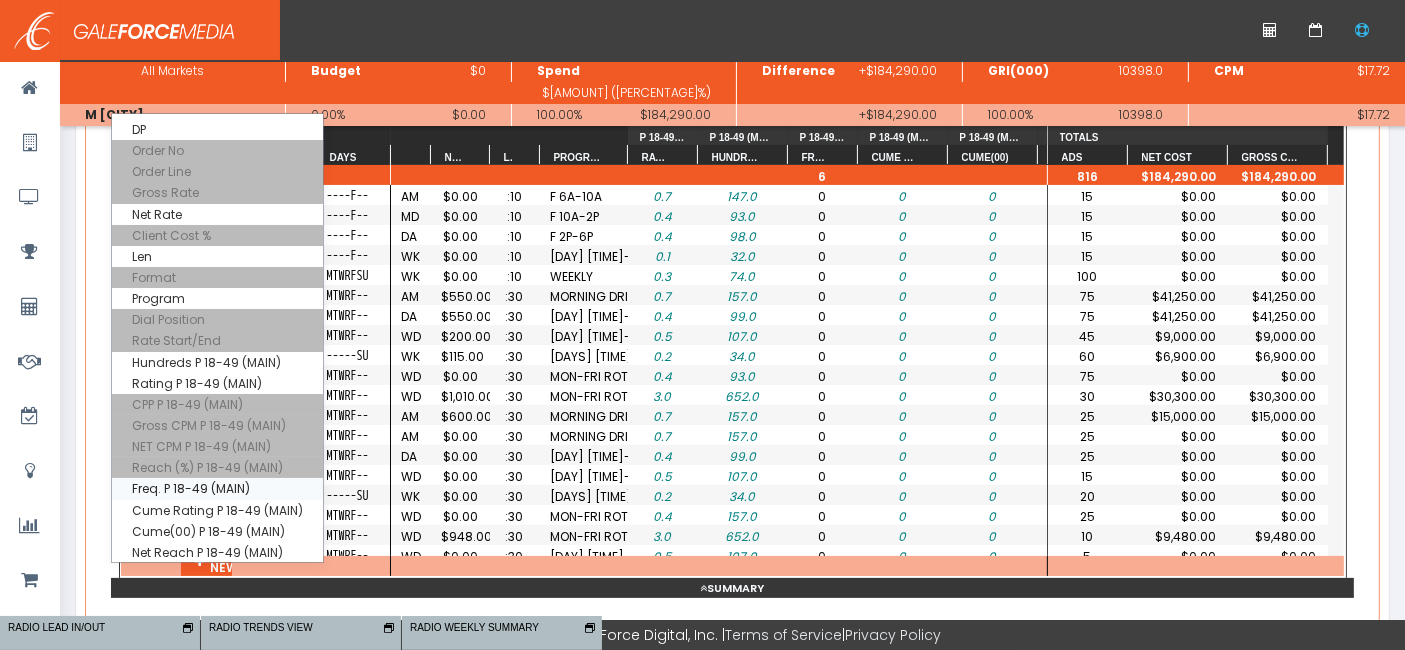 click on "Freq. P 18-49 (MAIN)" at bounding box center (217, 129) 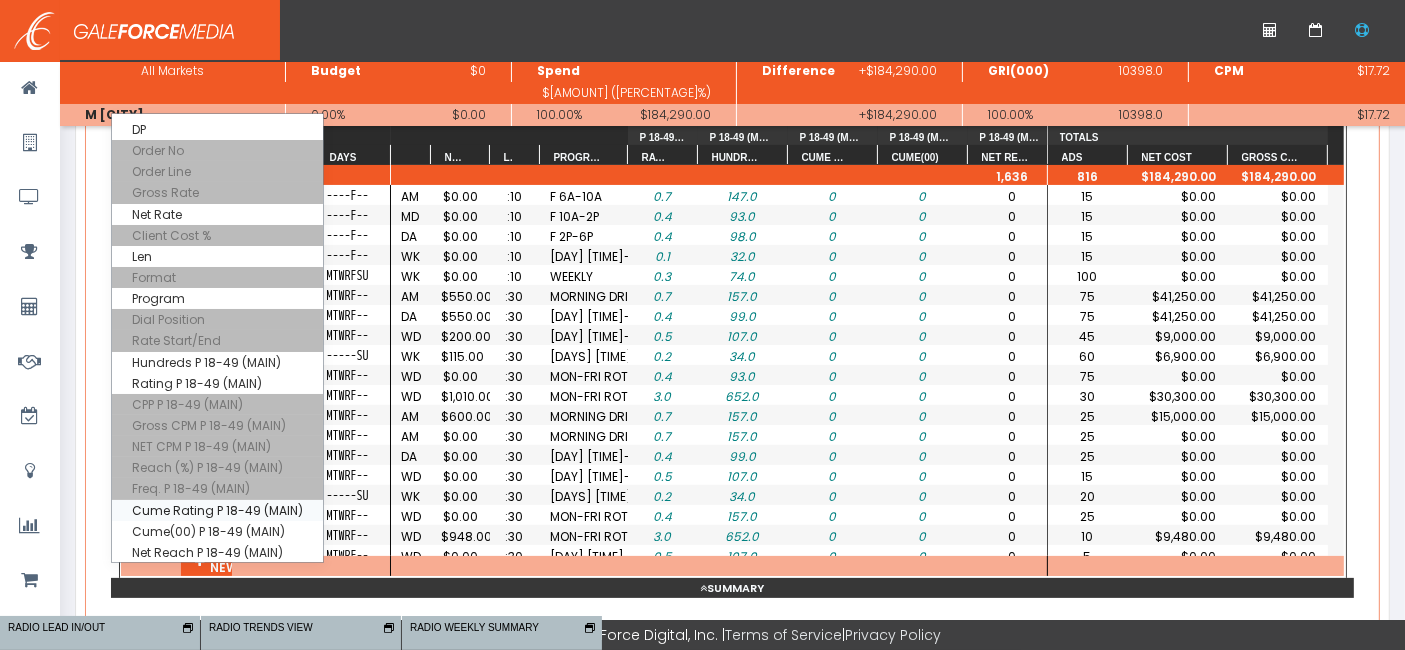 click on "Cume Rating P 18-49 (MAIN)" at bounding box center (217, 129) 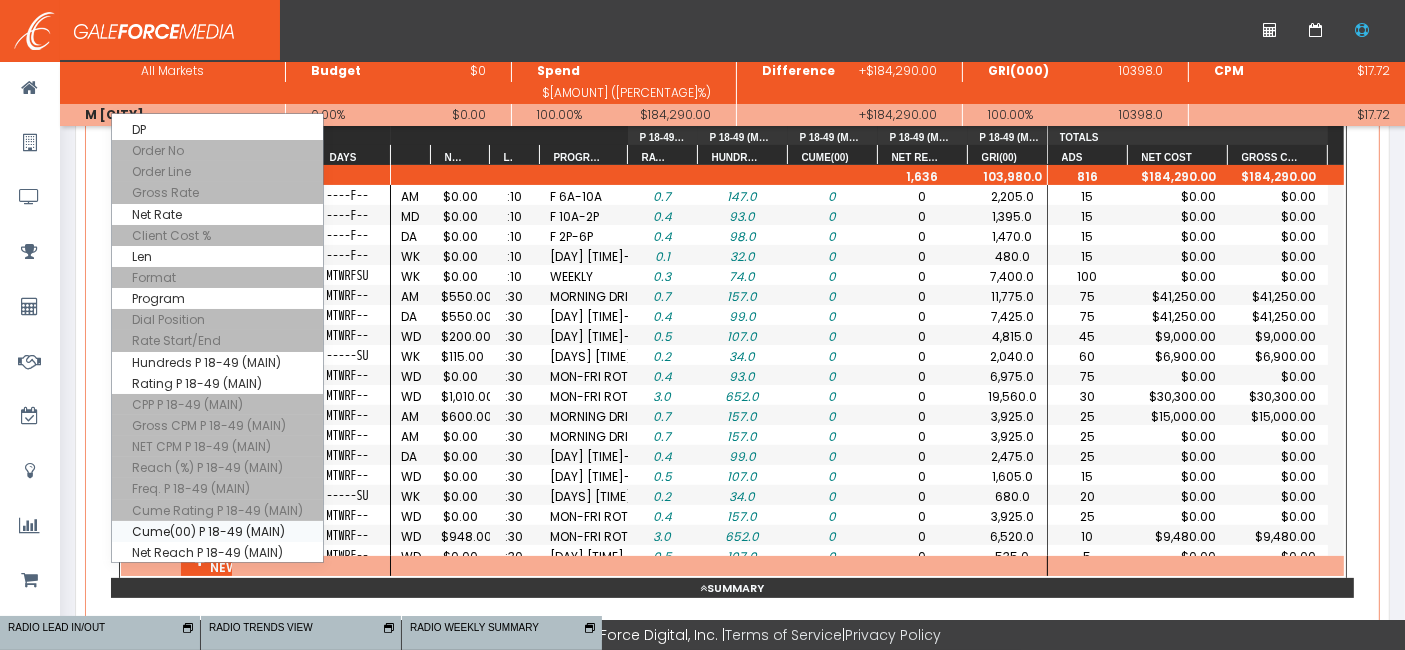 click on "Cume(00) P 18-49 (MAIN)" at bounding box center [217, 129] 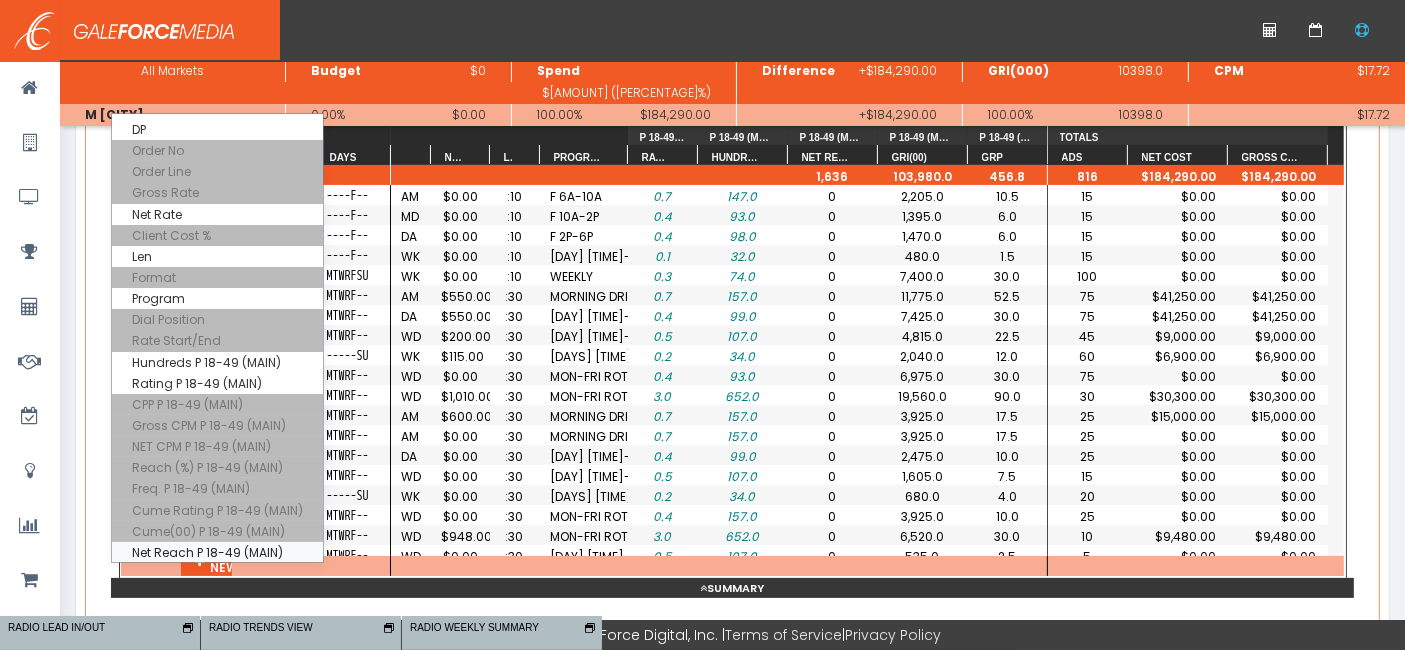 click on "Net Reach P 18-49 (MAIN)" at bounding box center (217, 129) 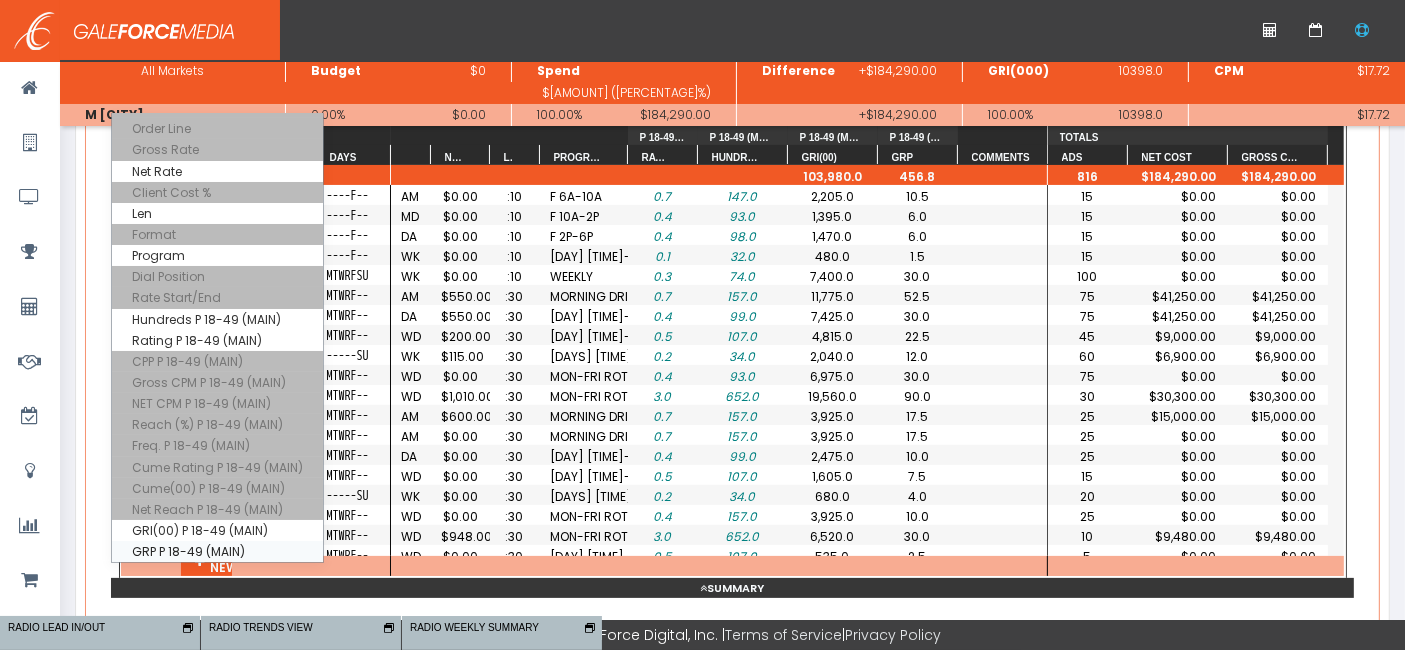scroll, scrollTop: 111, scrollLeft: 0, axis: vertical 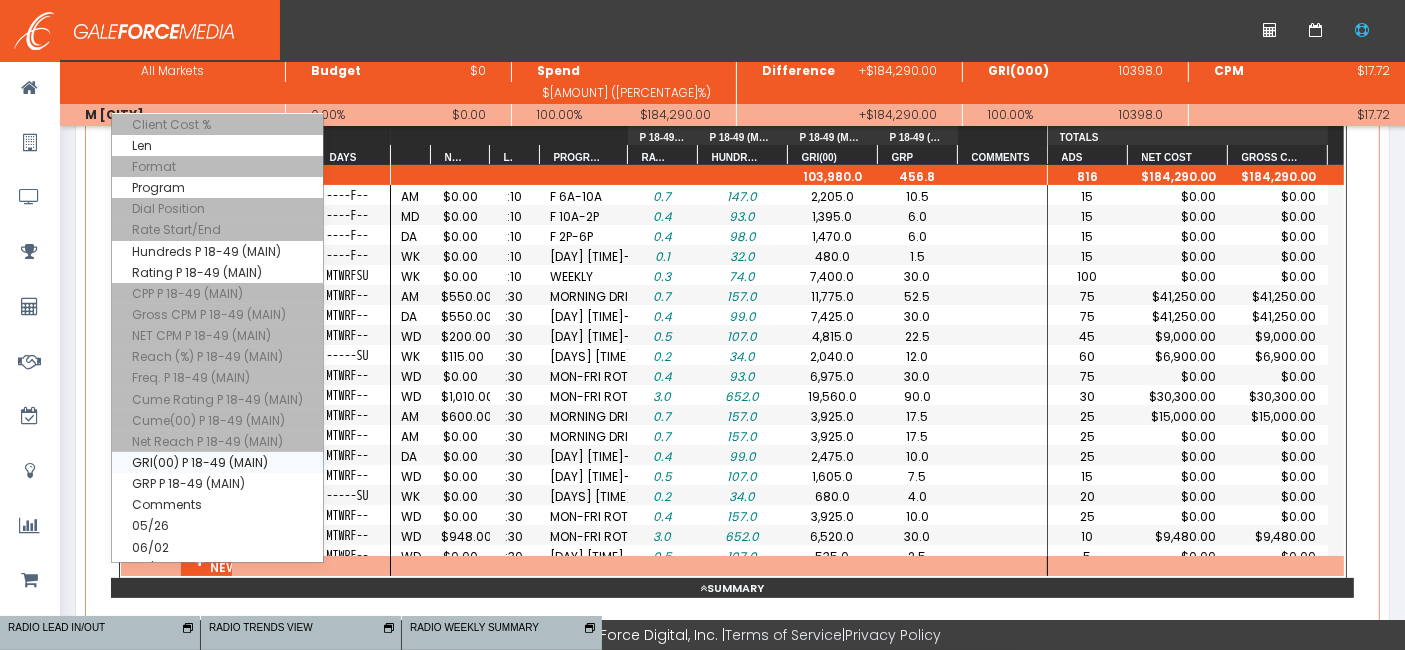 click on "GRI(00) P 18-49 (MAIN)" at bounding box center (217, 18) 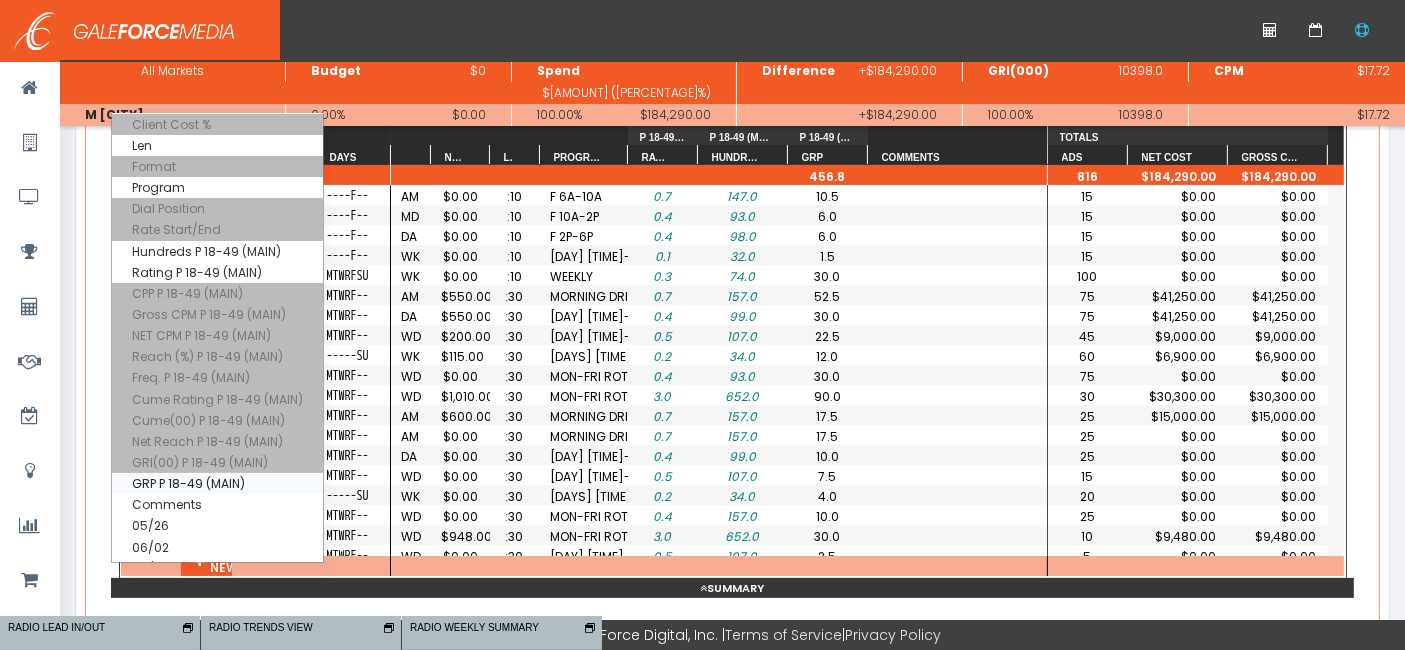 click on "GRP P 18-49 (MAIN)" at bounding box center [217, 18] 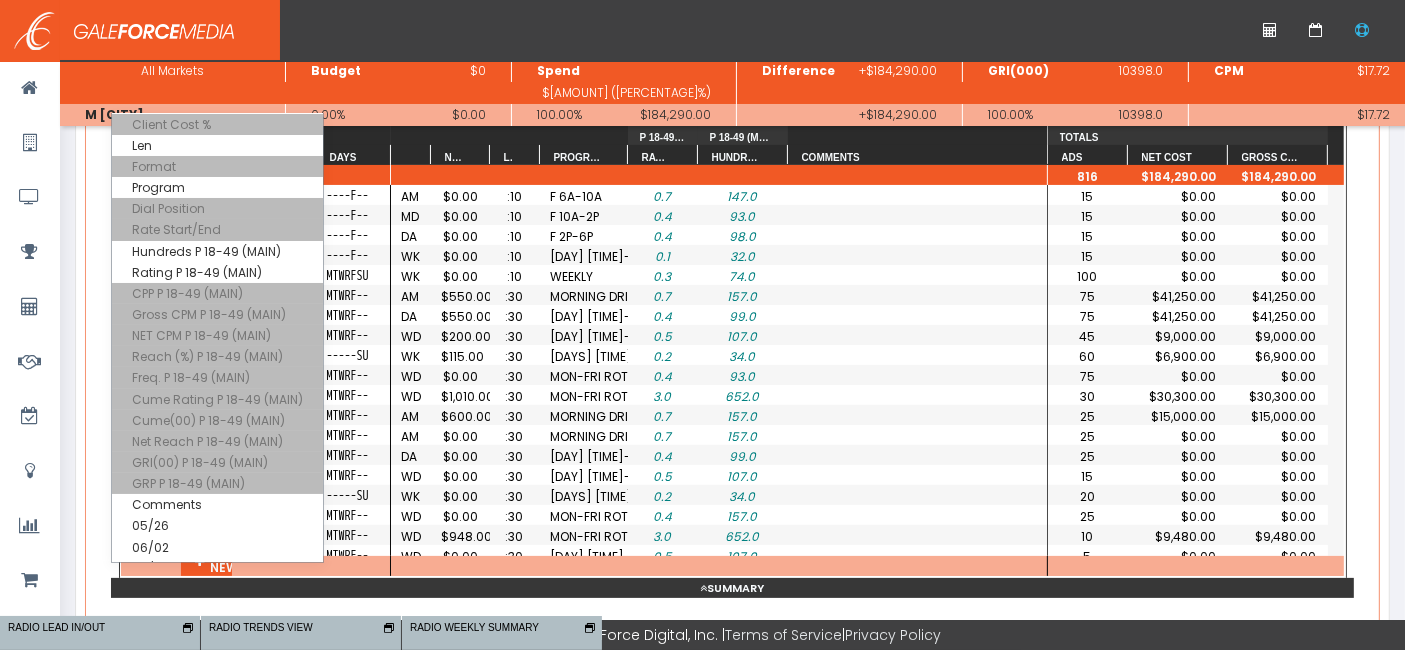 click at bounding box center [964, 195] 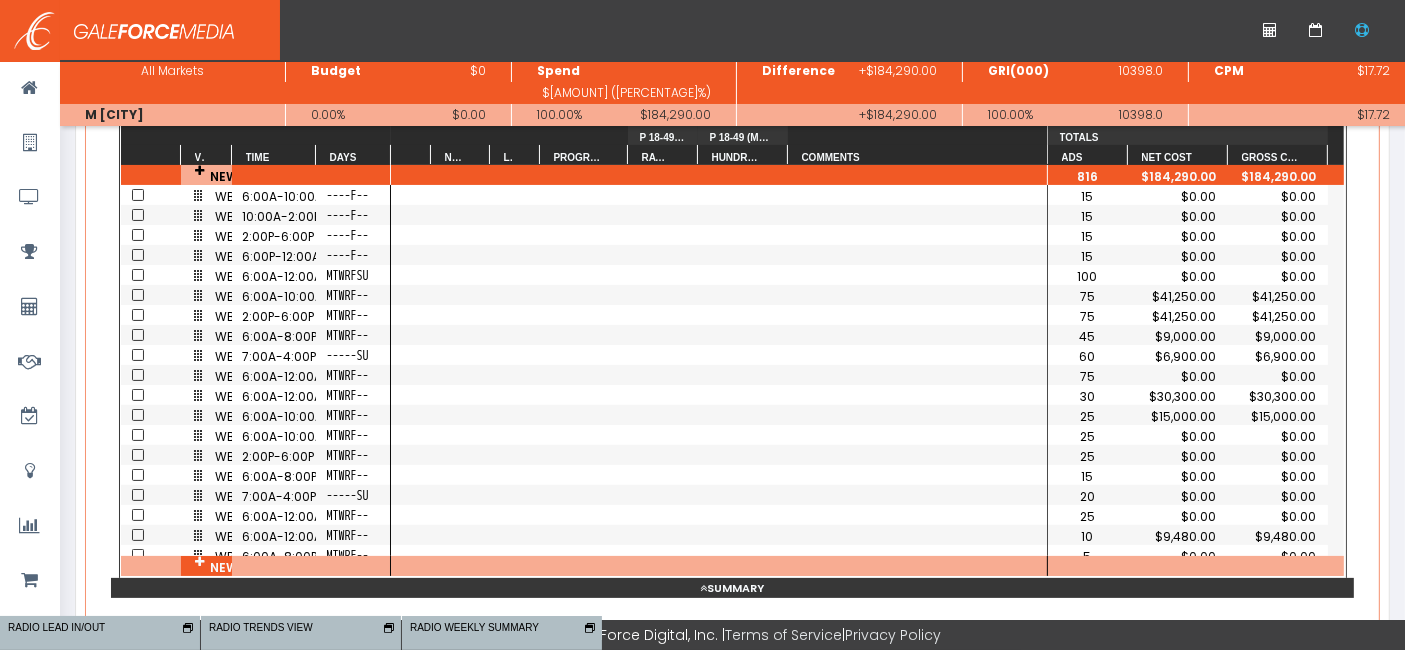 scroll, scrollTop: 0, scrollLeft: 0, axis: both 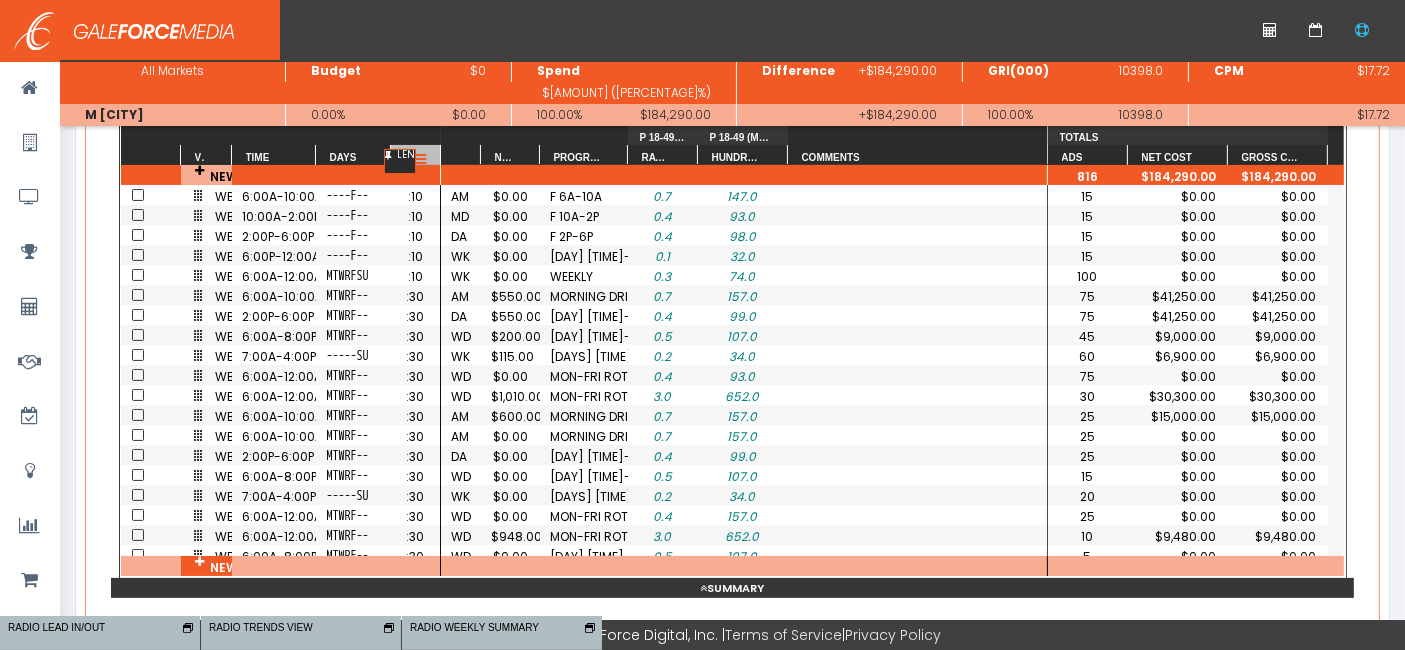 drag, startPoint x: 503, startPoint y: 155, endPoint x: 414, endPoint y: 152, distance: 89.050545 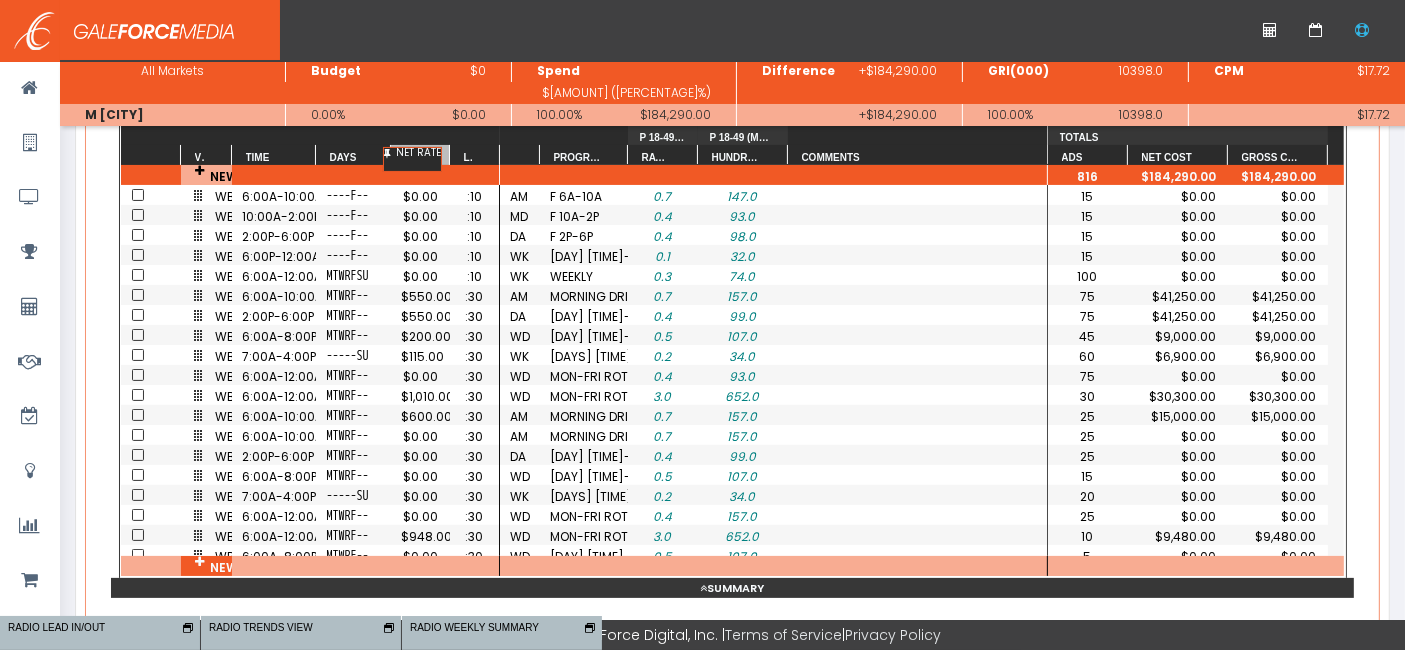 drag, startPoint x: 500, startPoint y: 154, endPoint x: 555, endPoint y: 154, distance: 55 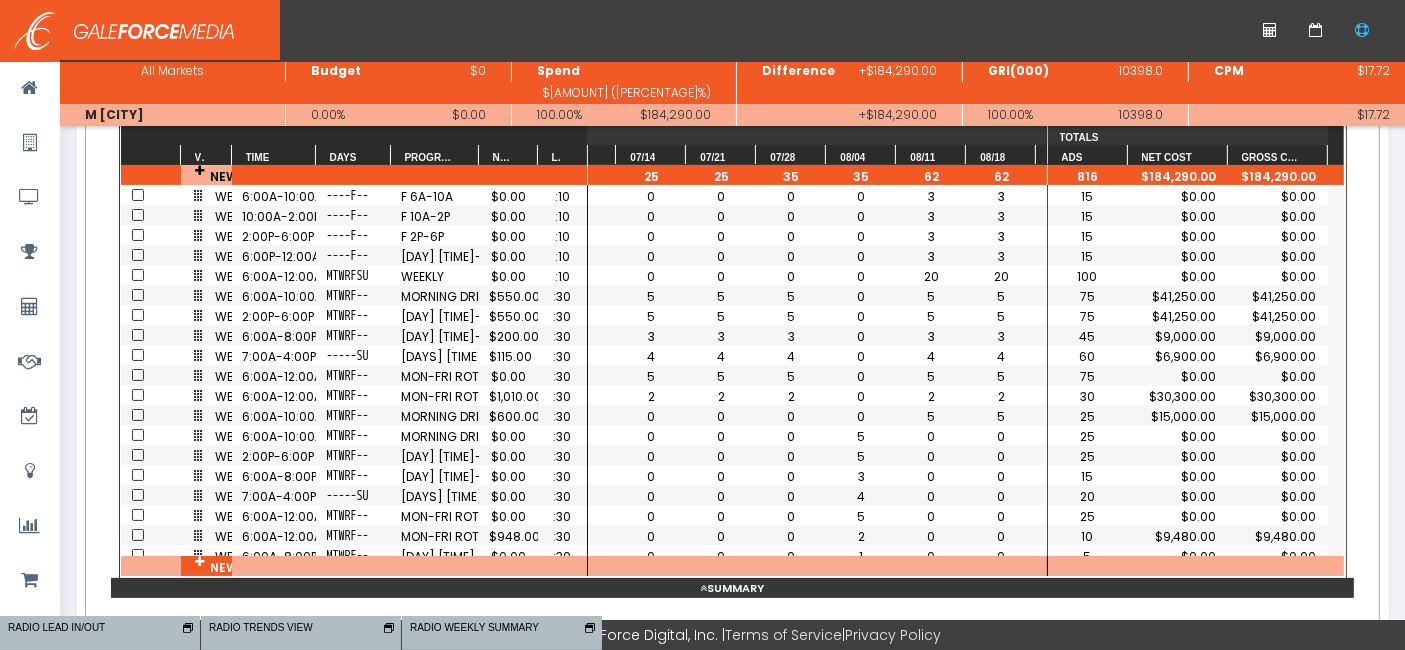 scroll, scrollTop: 0, scrollLeft: 1125, axis: horizontal 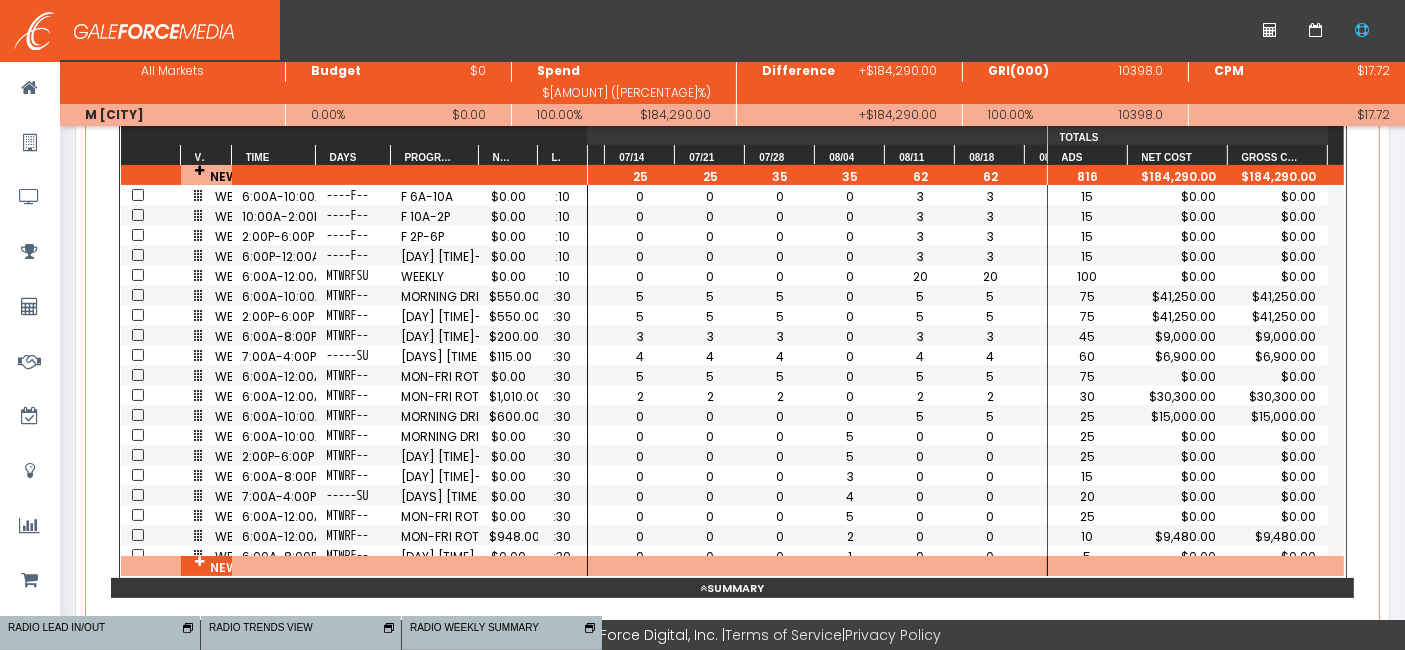 click on "5" at bounding box center (781, 216) 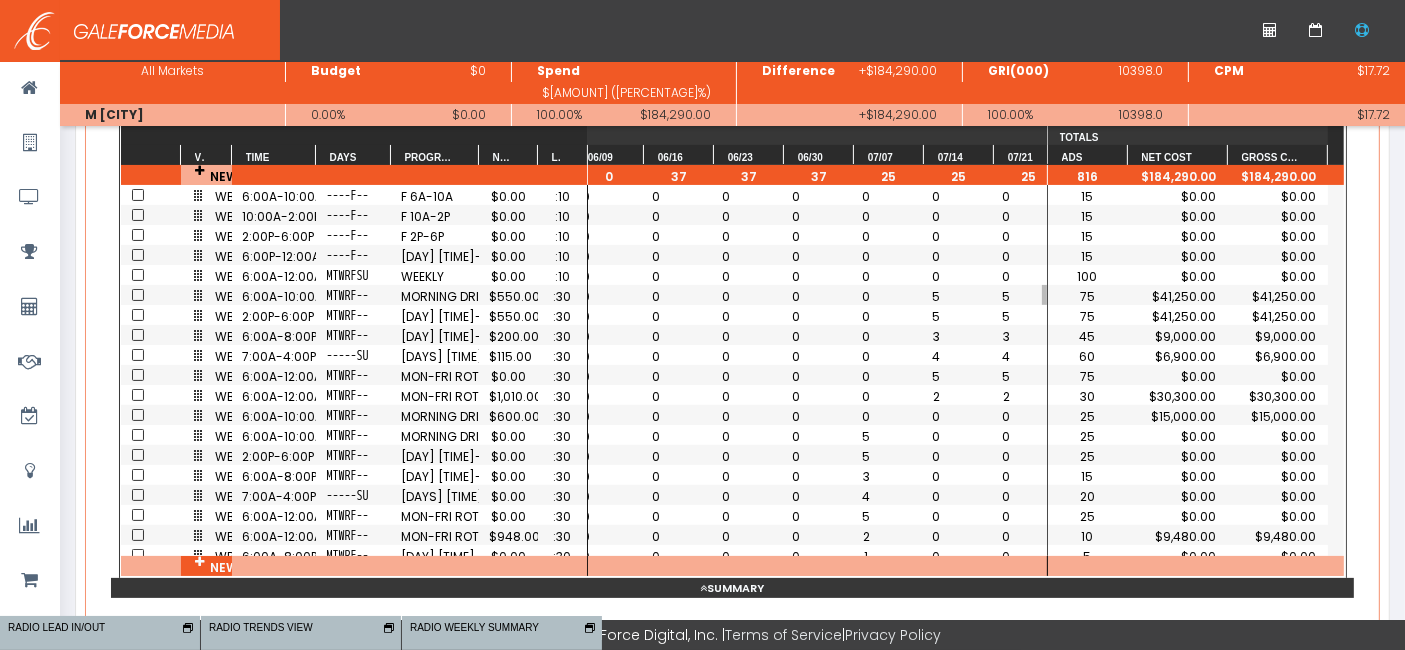 scroll, scrollTop: 0, scrollLeft: 807, axis: horizontal 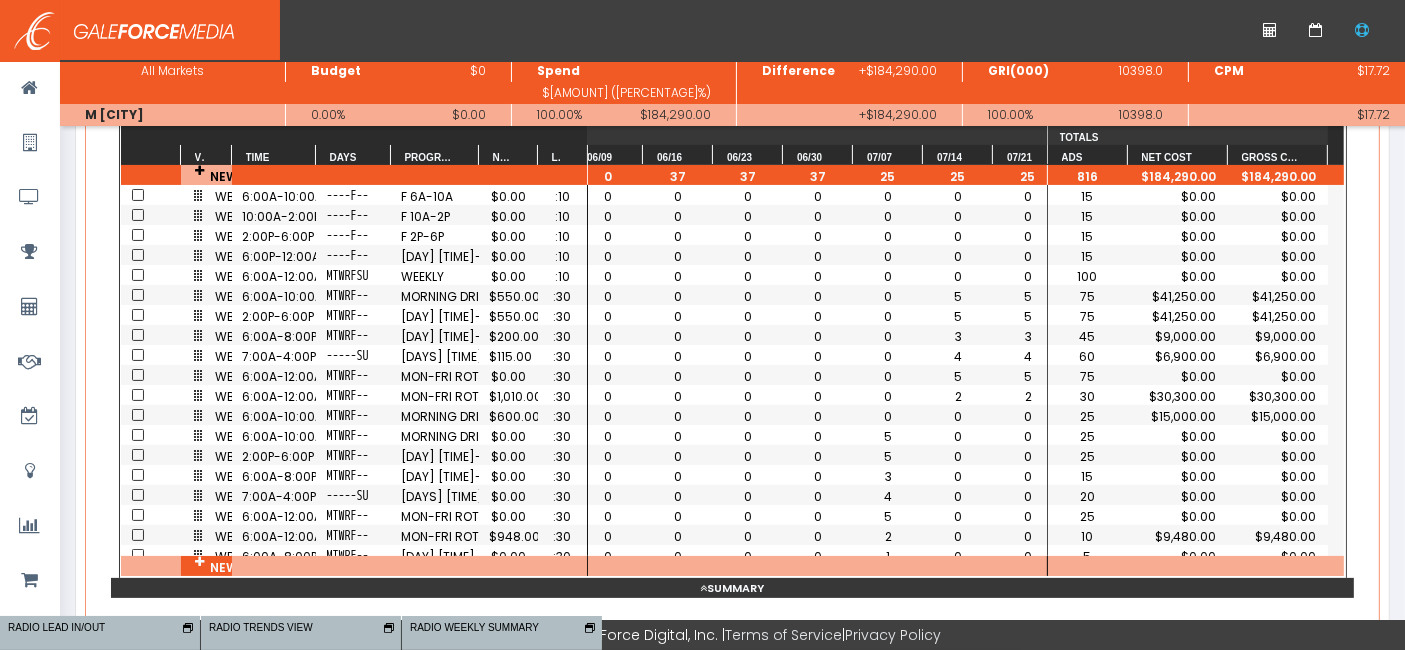 click on "Summary" at bounding box center [732, 588] 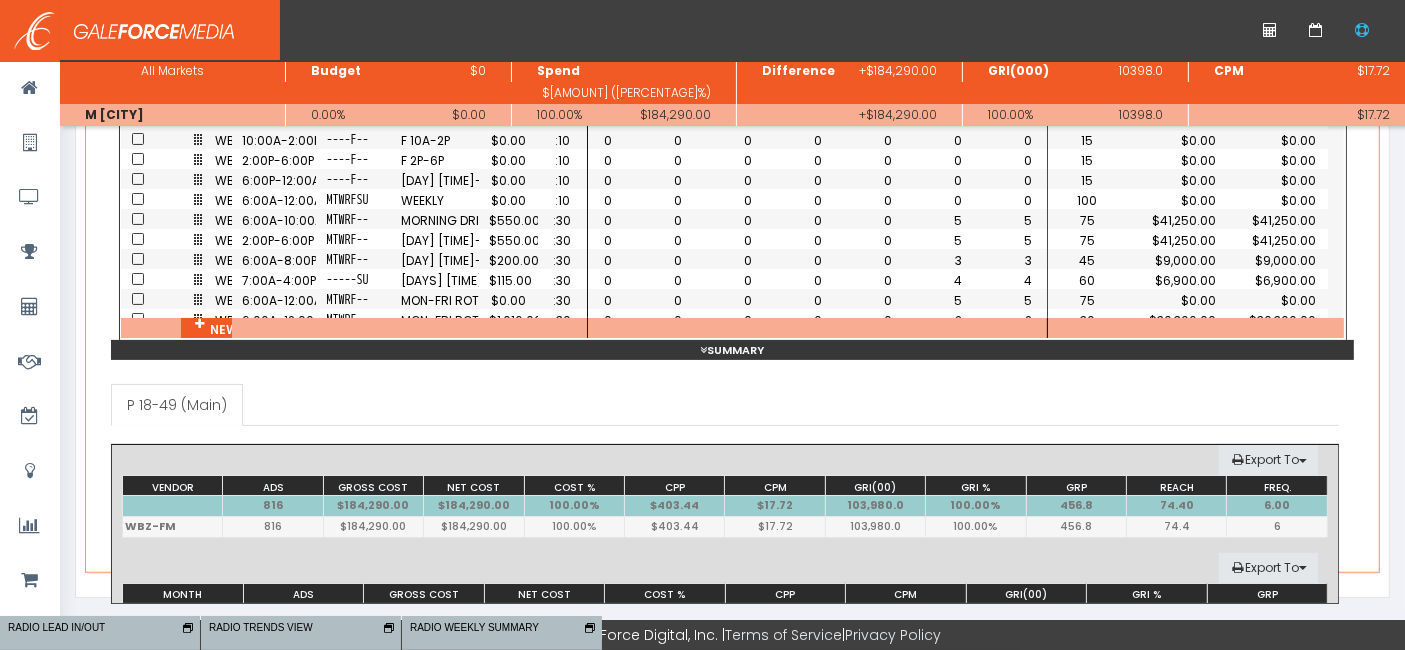 scroll, scrollTop: 444, scrollLeft: 0, axis: vertical 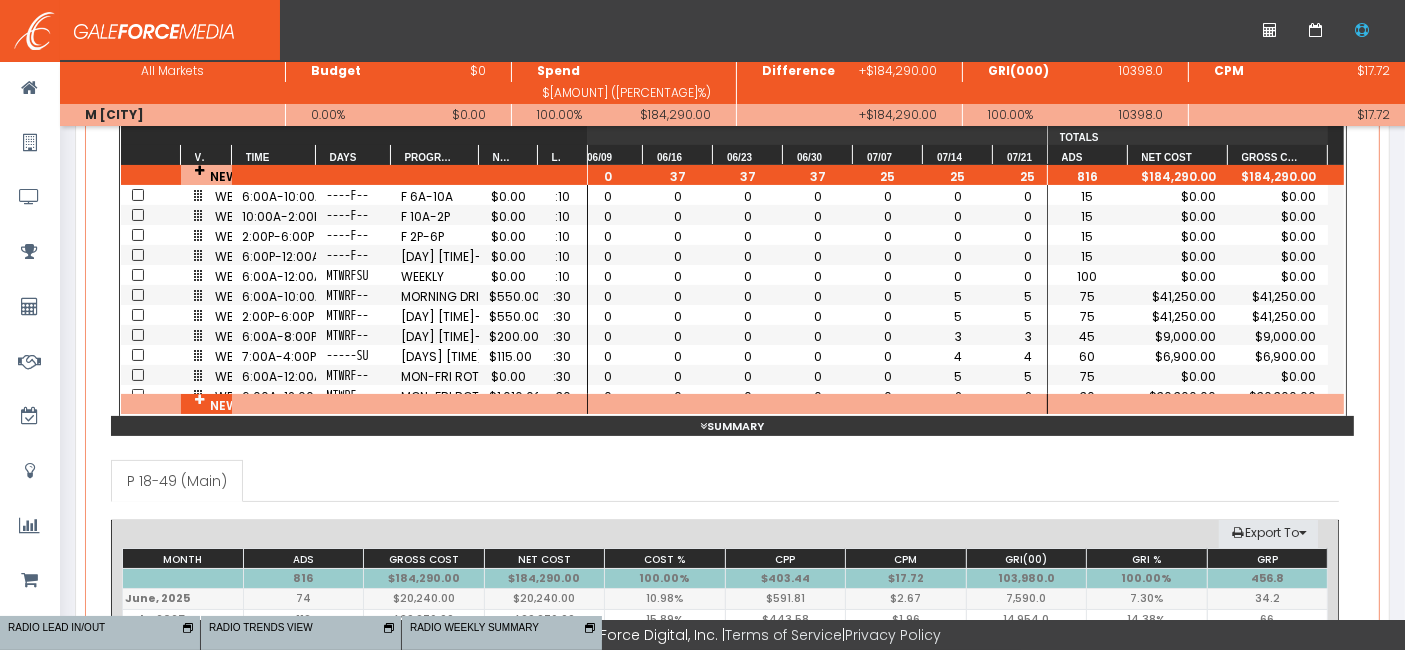 click on "Summary" at bounding box center [732, 426] 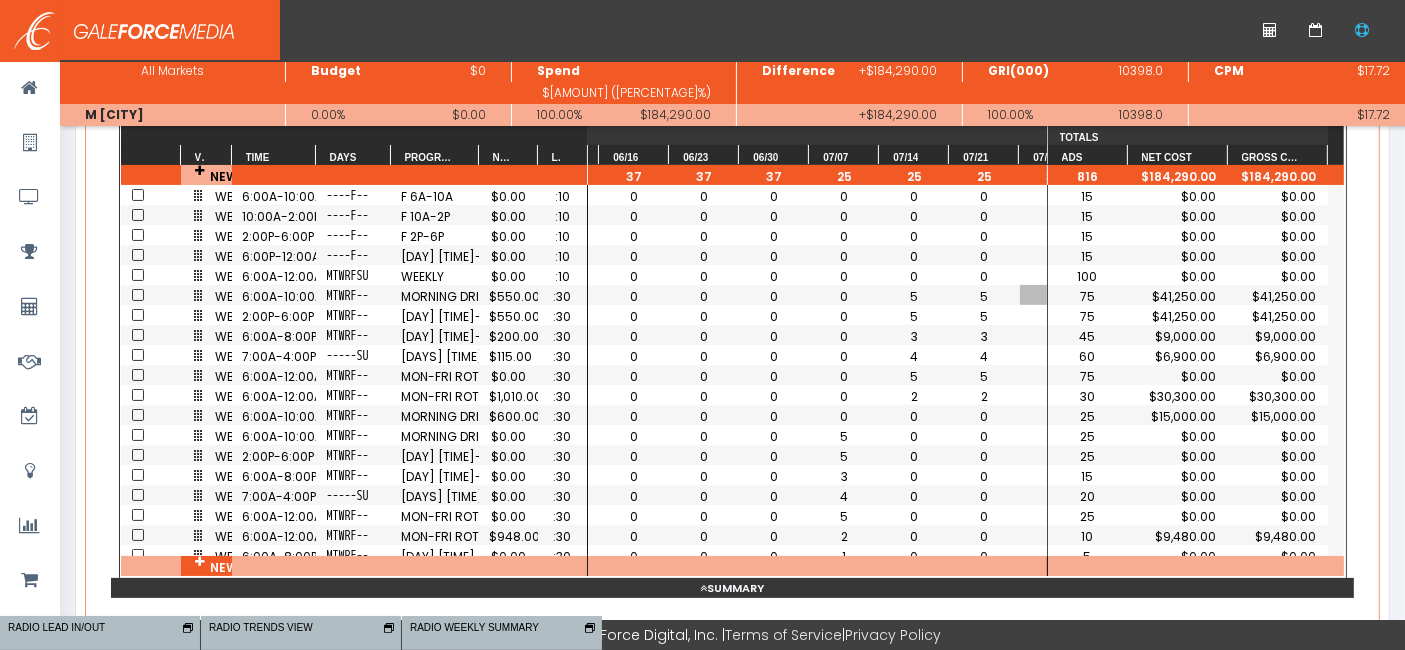 scroll, scrollTop: 0, scrollLeft: 851, axis: horizontal 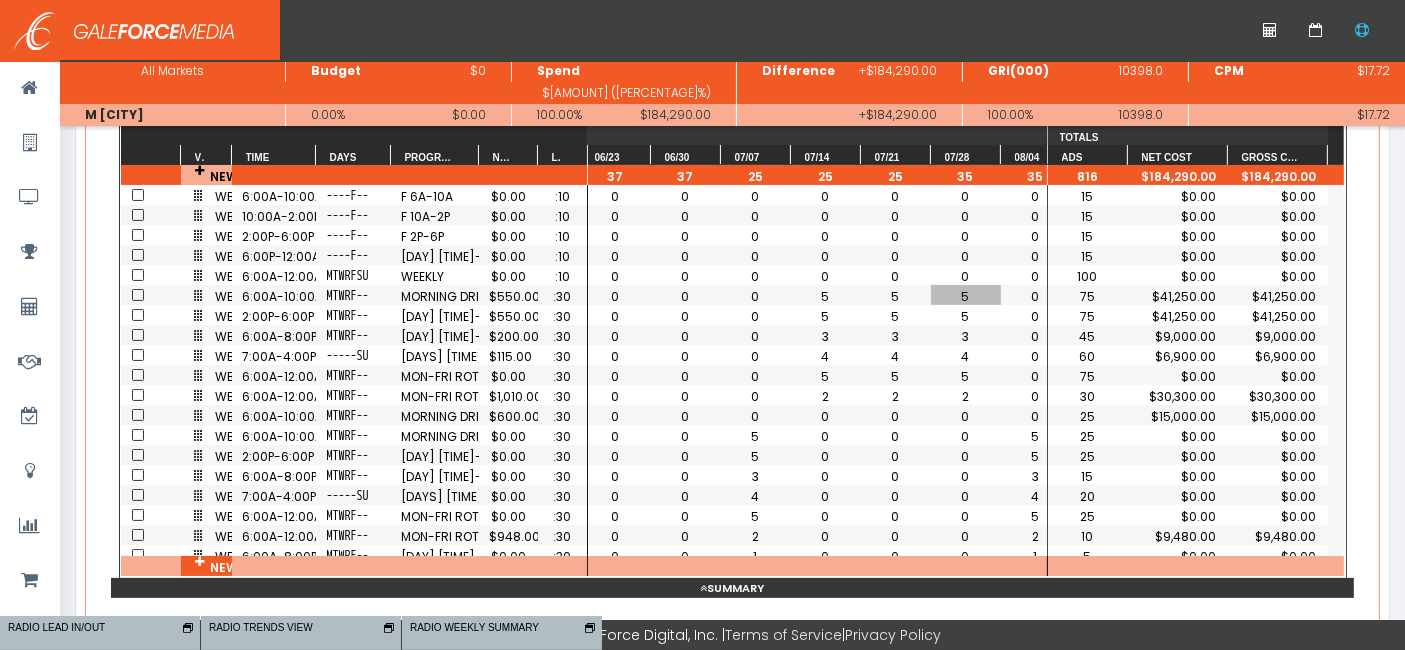 click on "5" at bounding box center (756, 636) 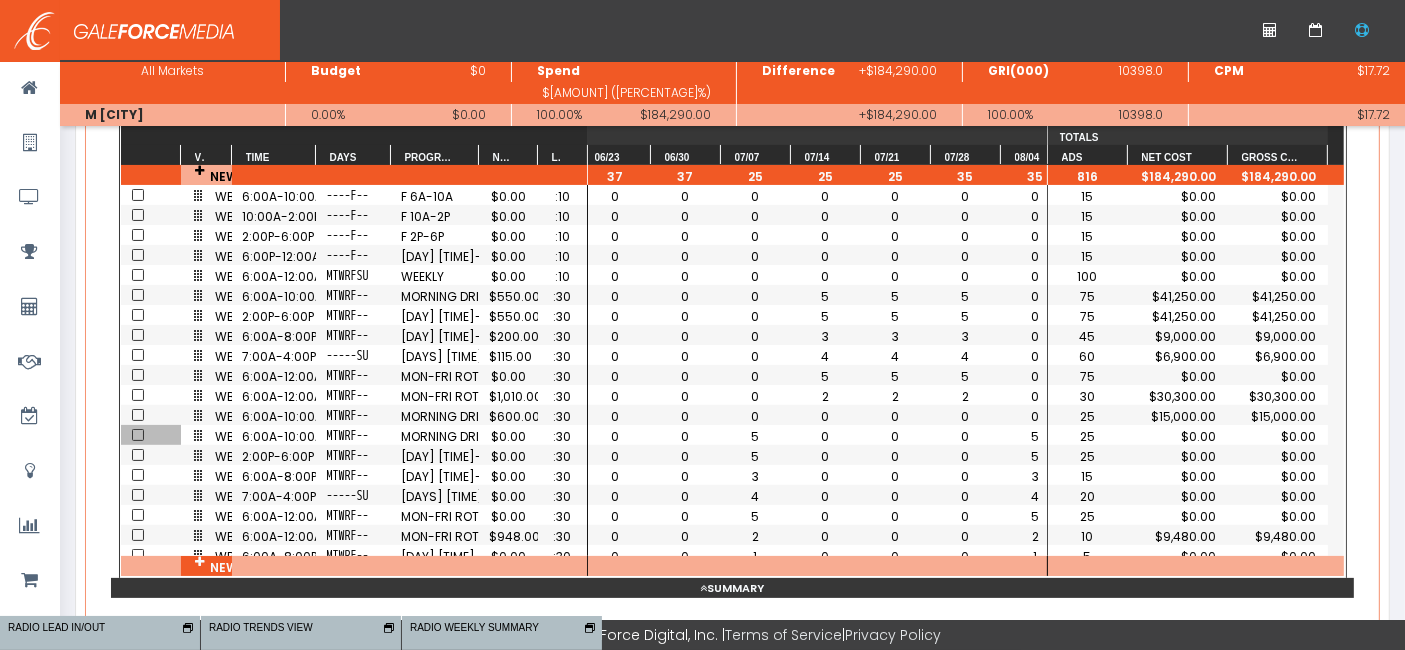 click at bounding box center (138, 435) 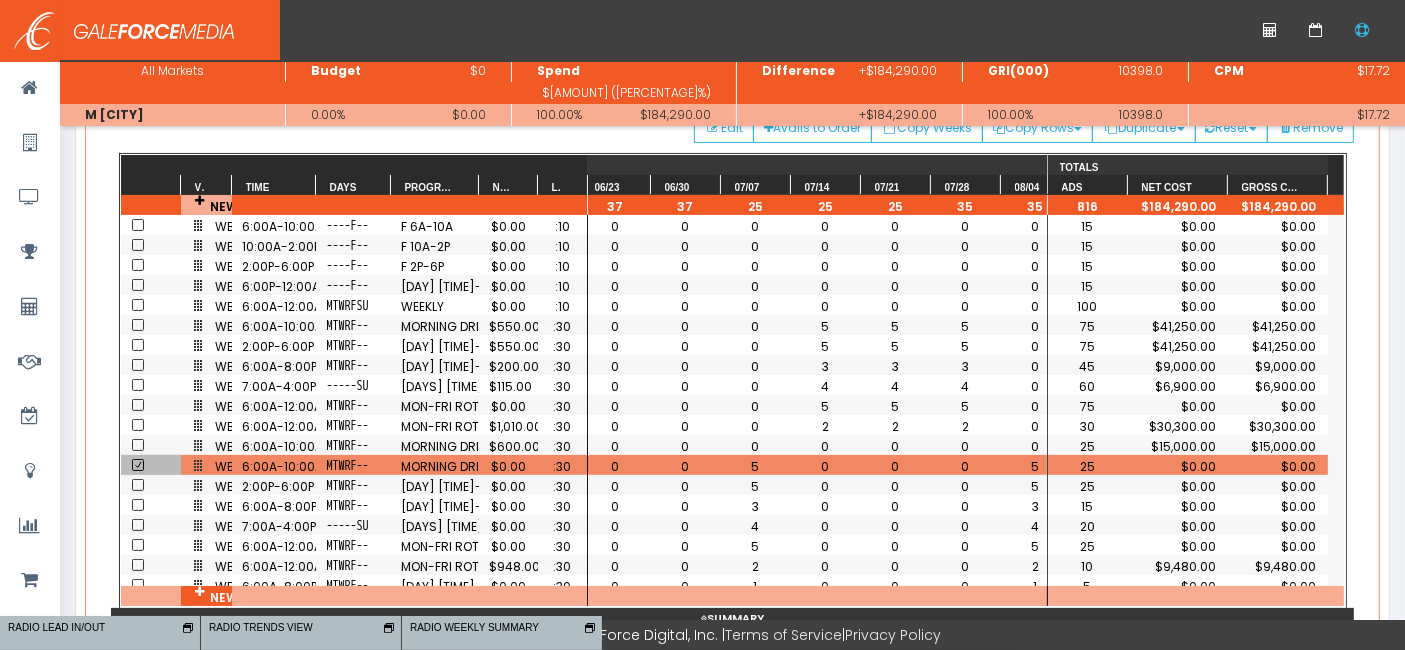 click at bounding box center [138, 465] 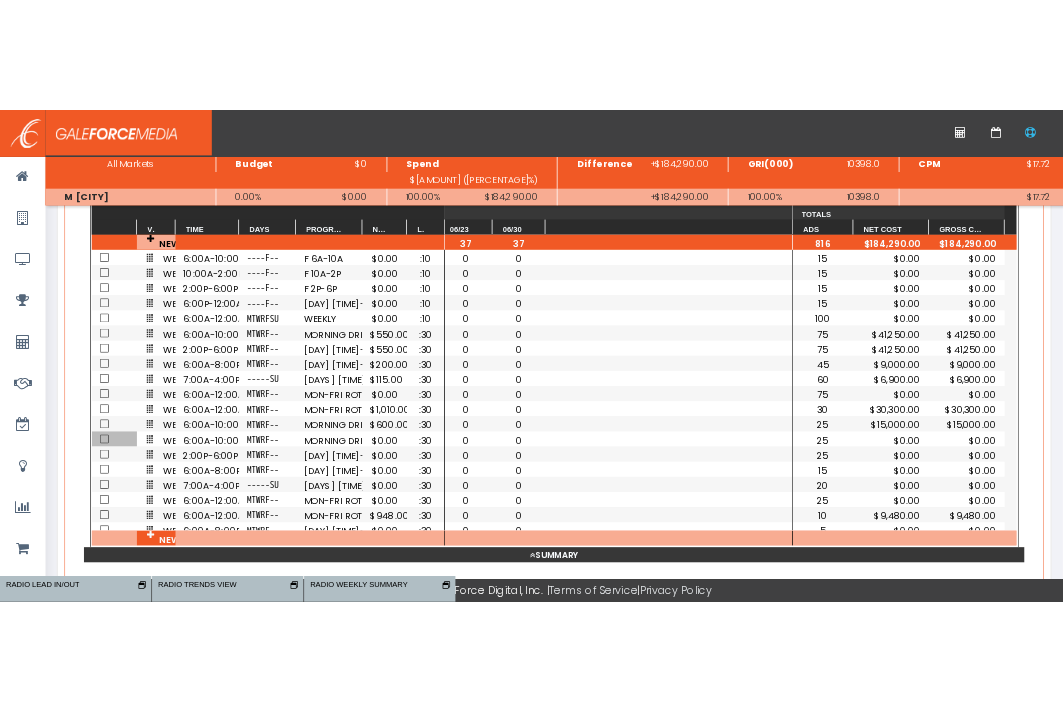 scroll, scrollTop: 366, scrollLeft: 0, axis: vertical 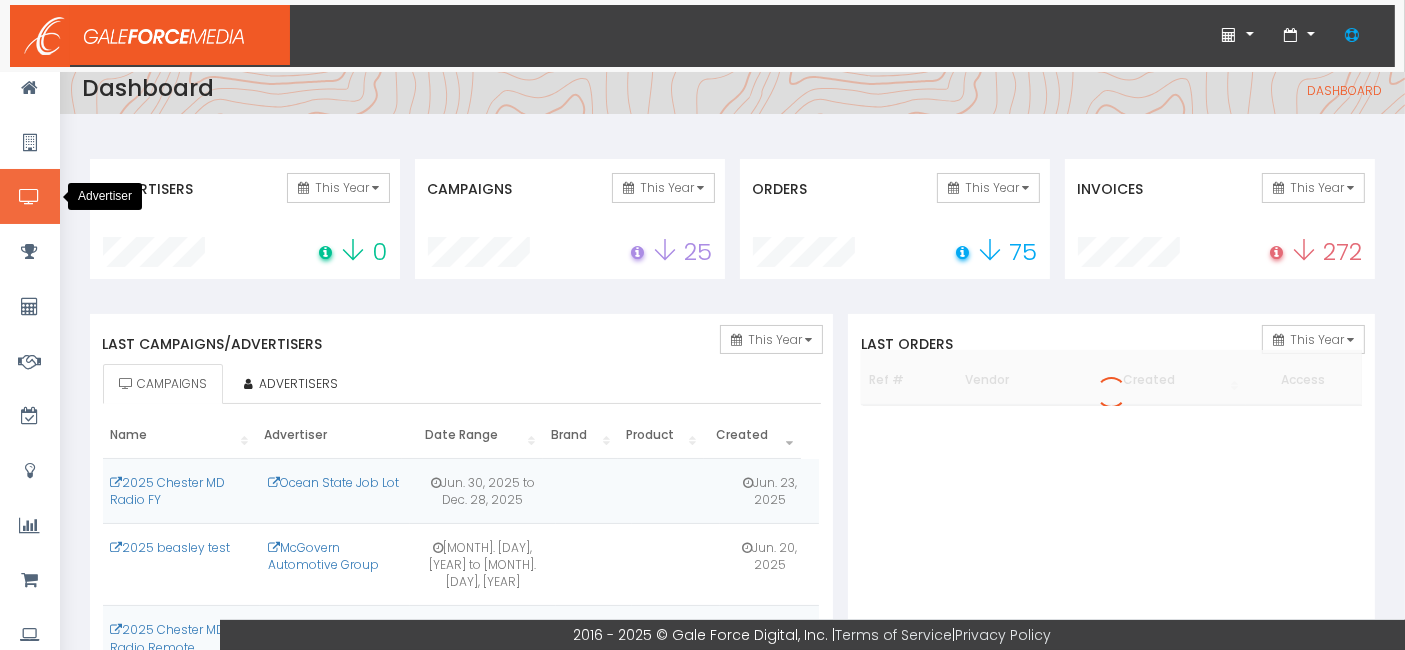 click at bounding box center [29, 197] 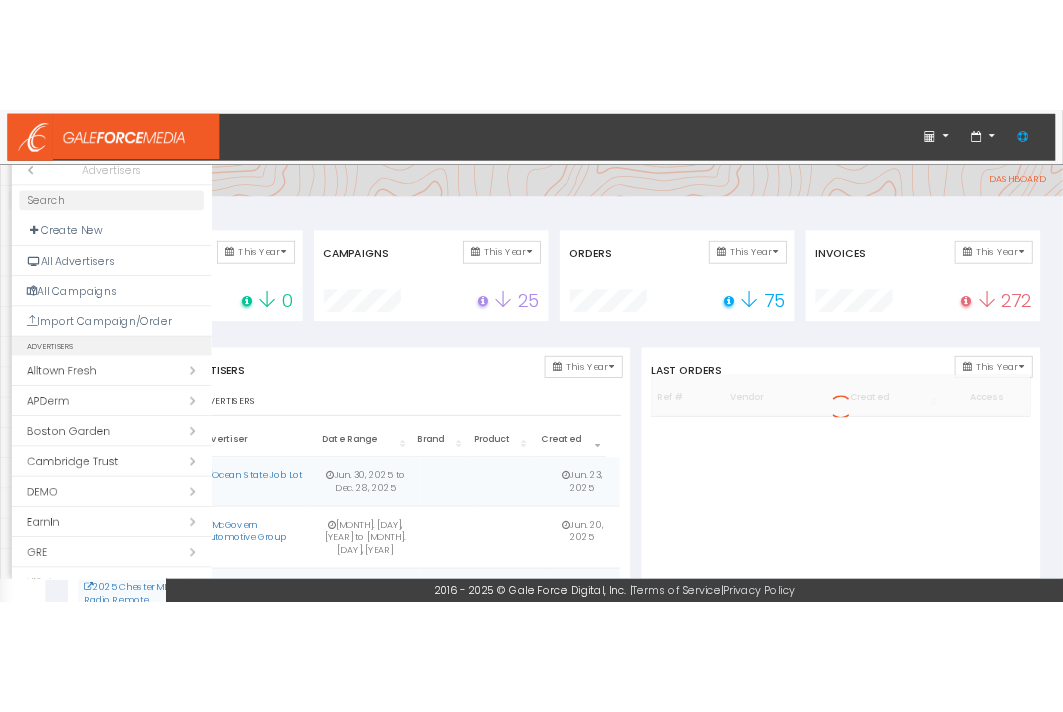 scroll, scrollTop: 333, scrollLeft: 0, axis: vertical 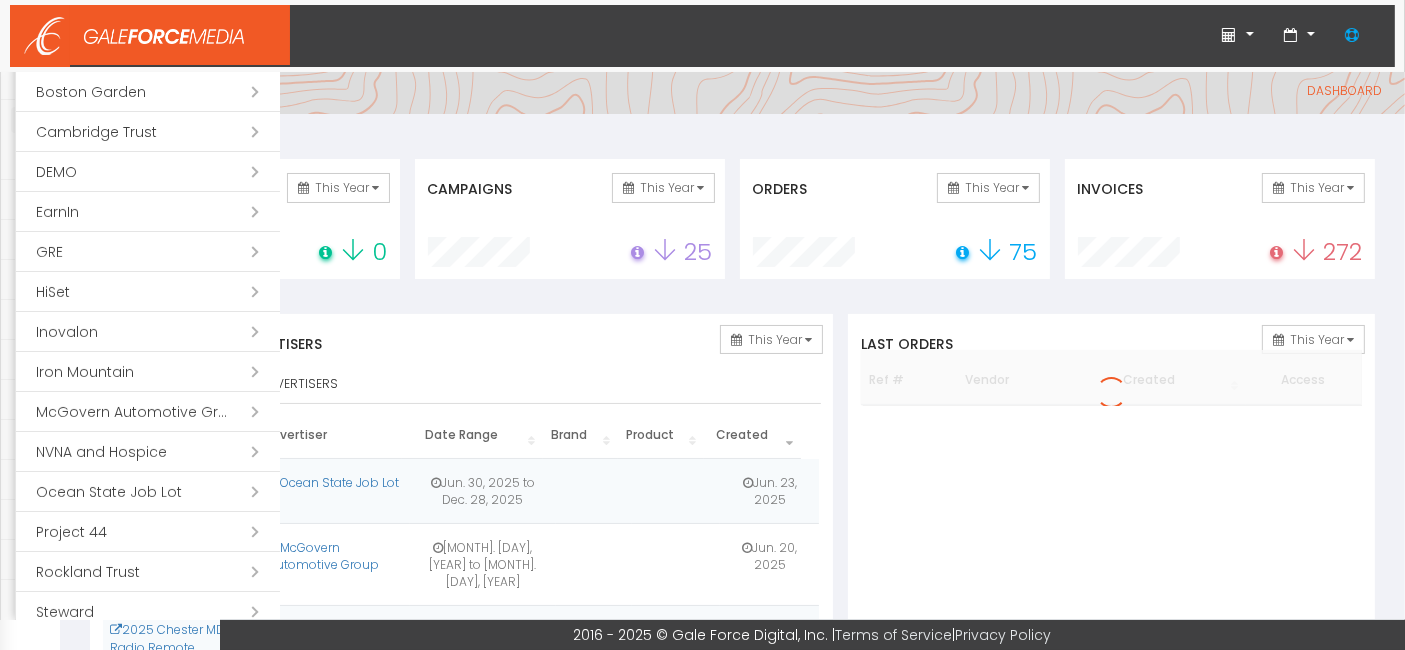 click on "Open submenu (  McGovern Automotive Group)" at bounding box center (148, 412) 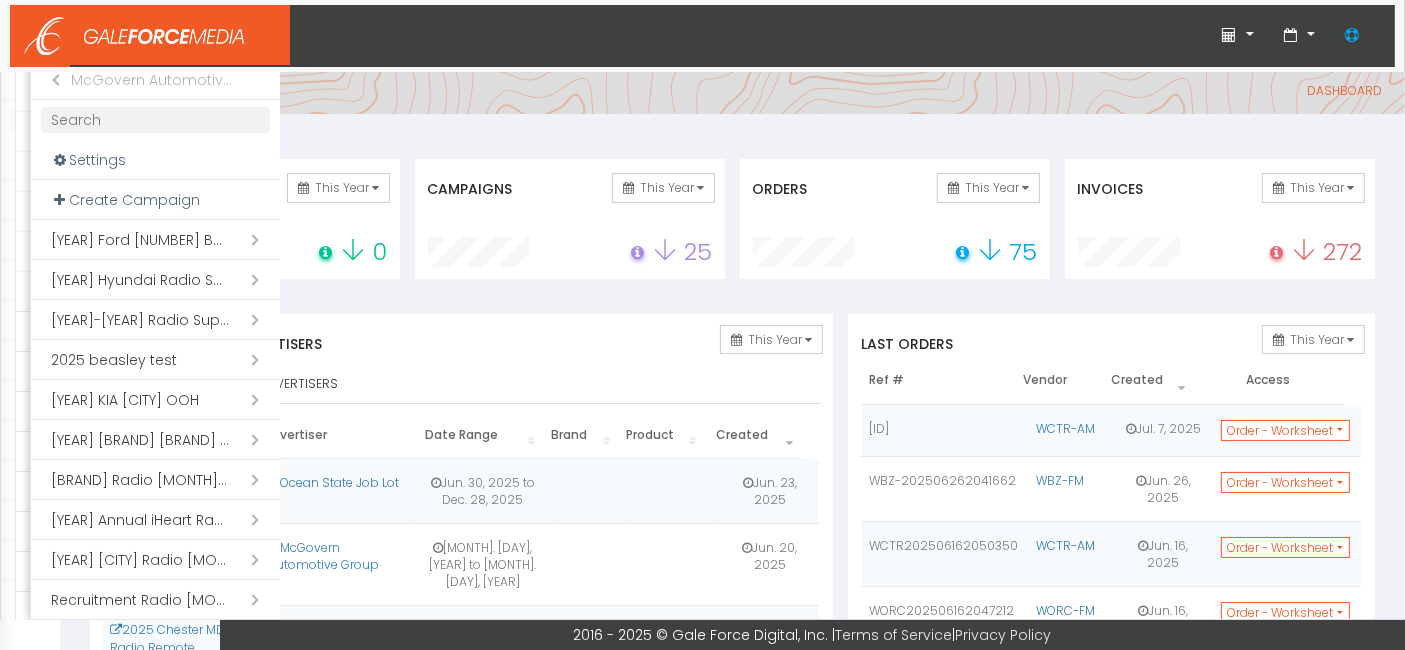 click on "Open submenu ( [YEAR] Ford [NUMBER] Beasley Radio Support)" at bounding box center (155, 240) 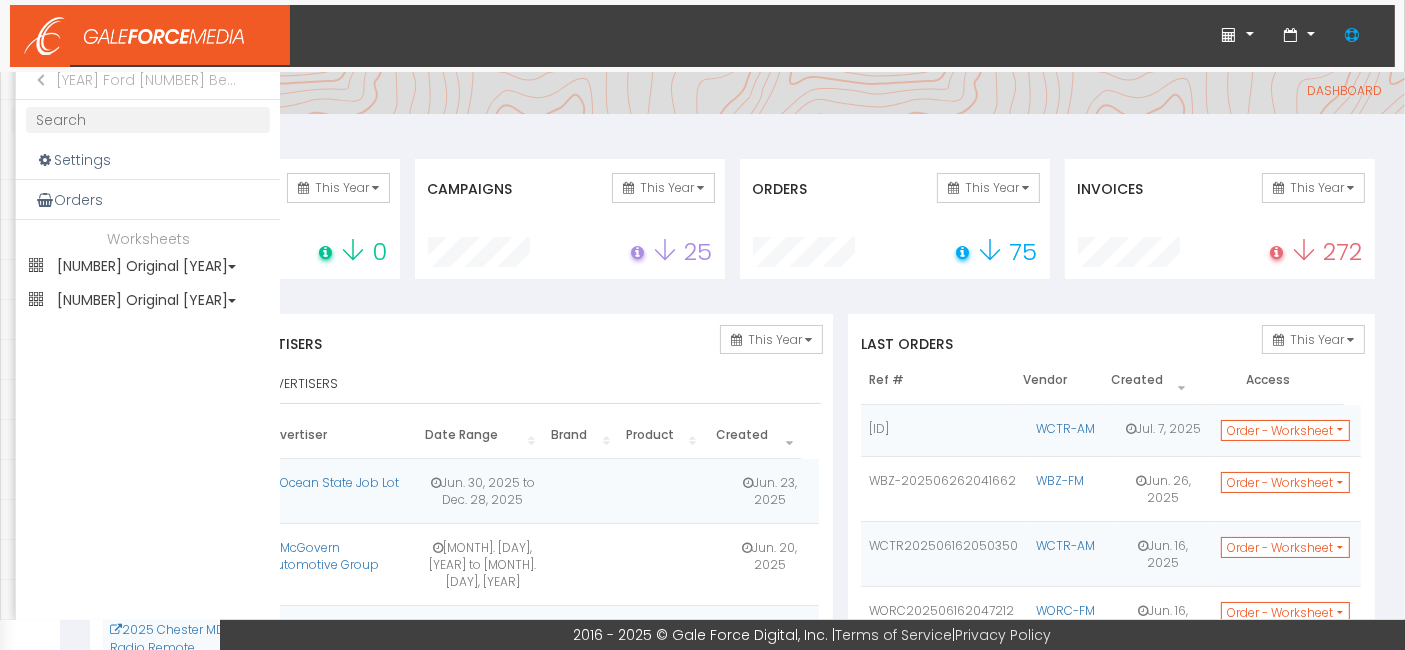 click on "[NUMBER] Original [YEAR]" at bounding box center [148, 266] 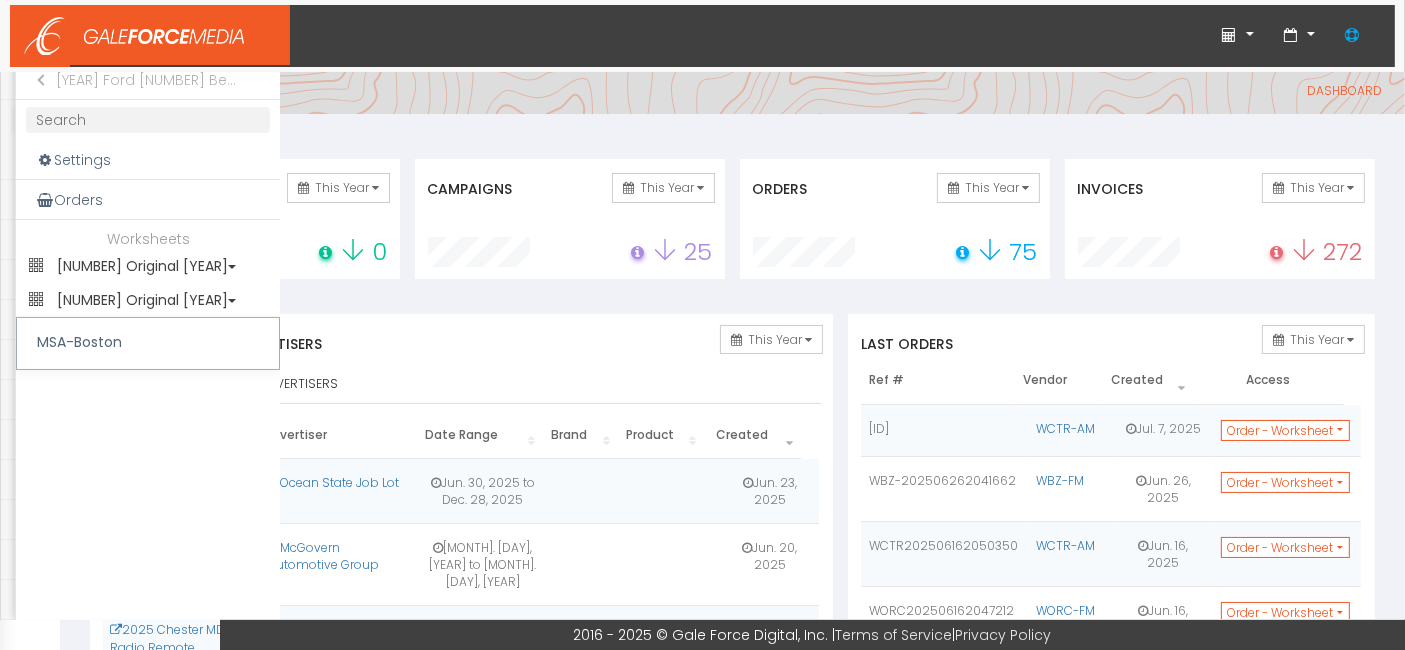 click on "[NUMBER] Original [YEAR]" at bounding box center [148, 266] 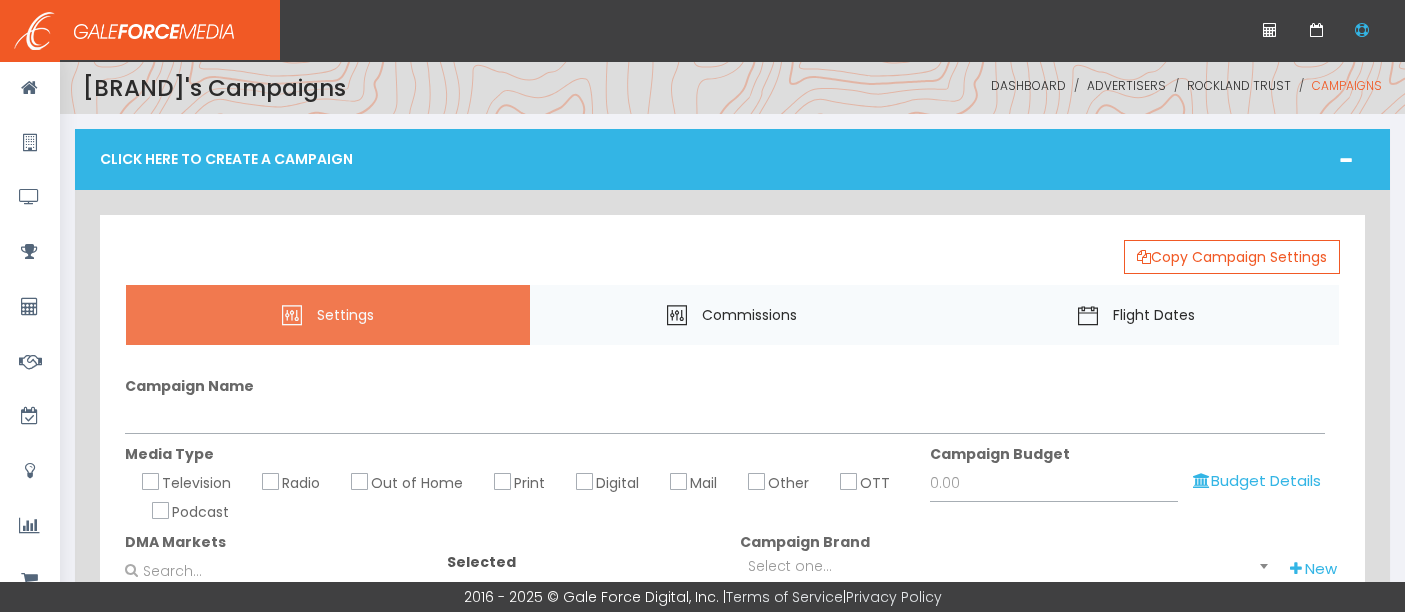 scroll, scrollTop: 0, scrollLeft: 0, axis: both 